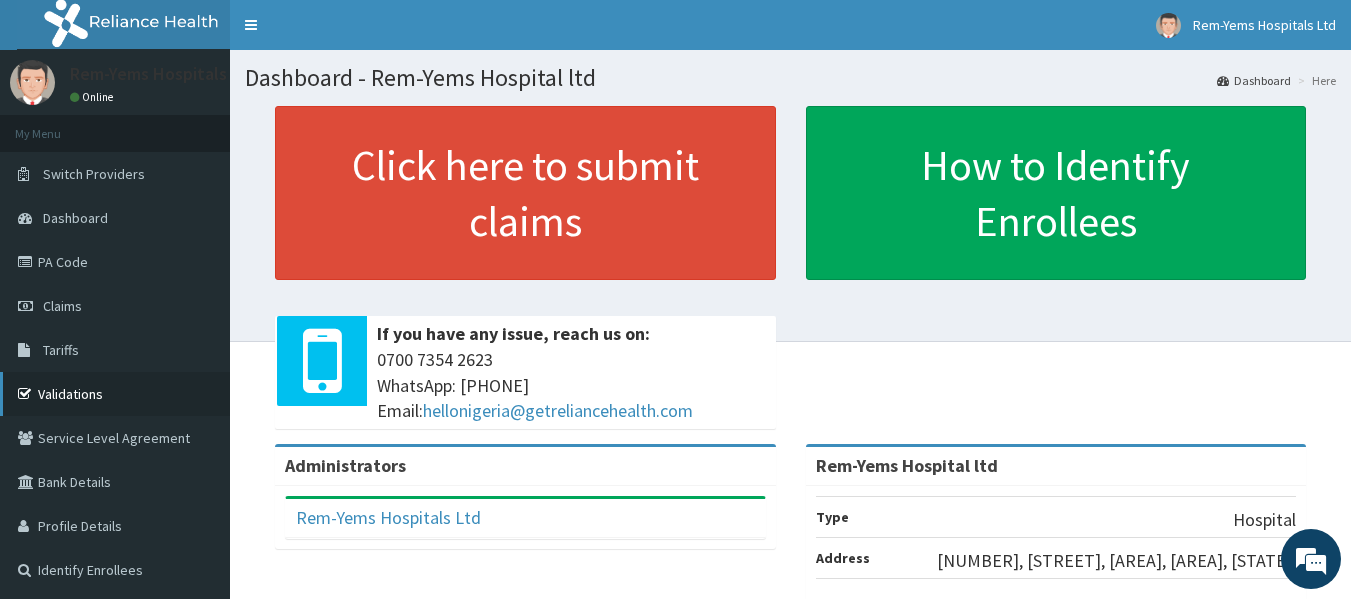 scroll, scrollTop: 0, scrollLeft: 0, axis: both 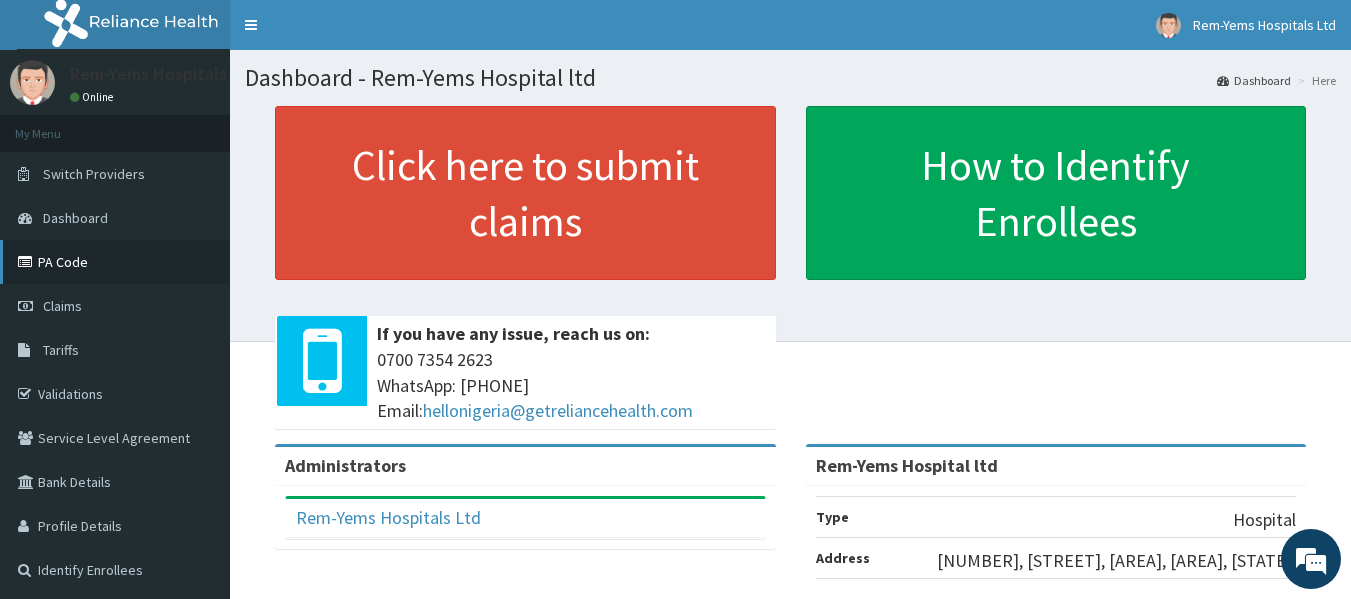 click on "PA Code" at bounding box center (115, 262) 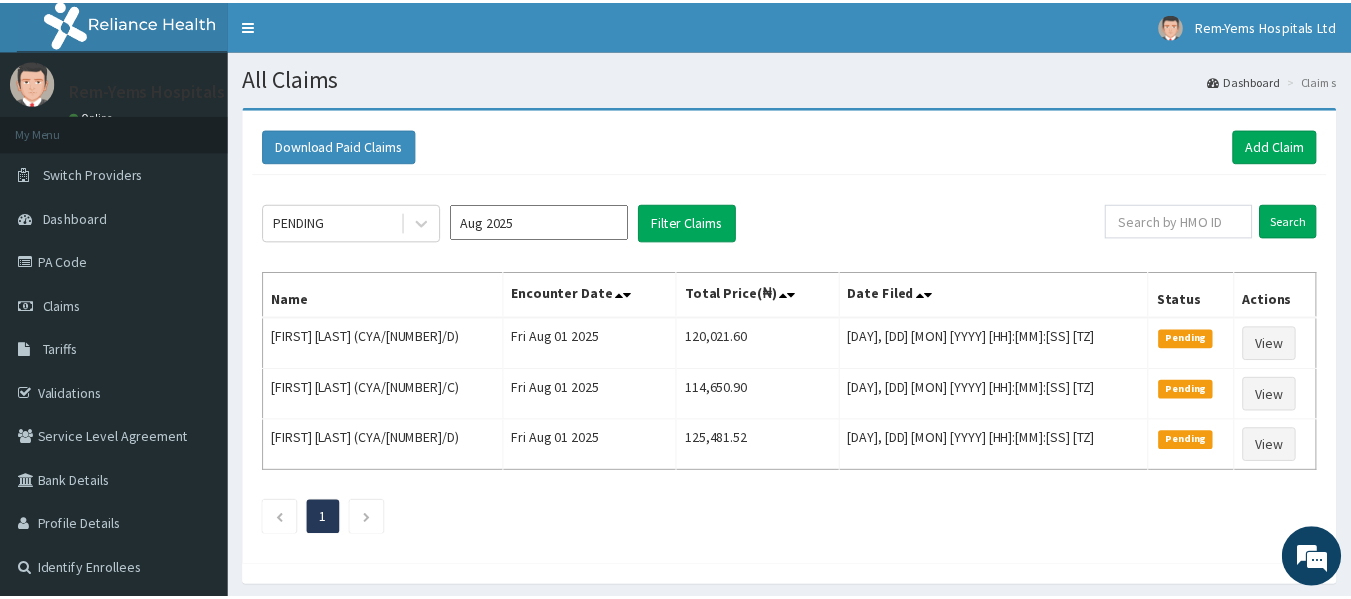 scroll, scrollTop: 0, scrollLeft: 0, axis: both 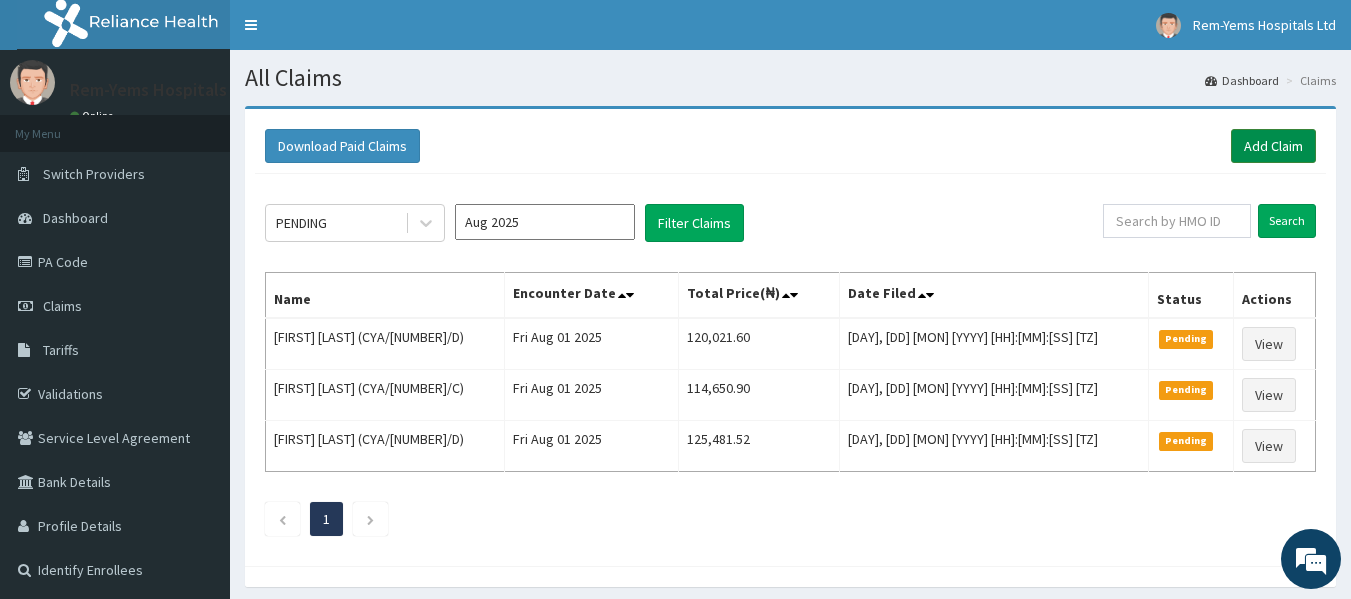 click on "Add Claim" at bounding box center (1273, 146) 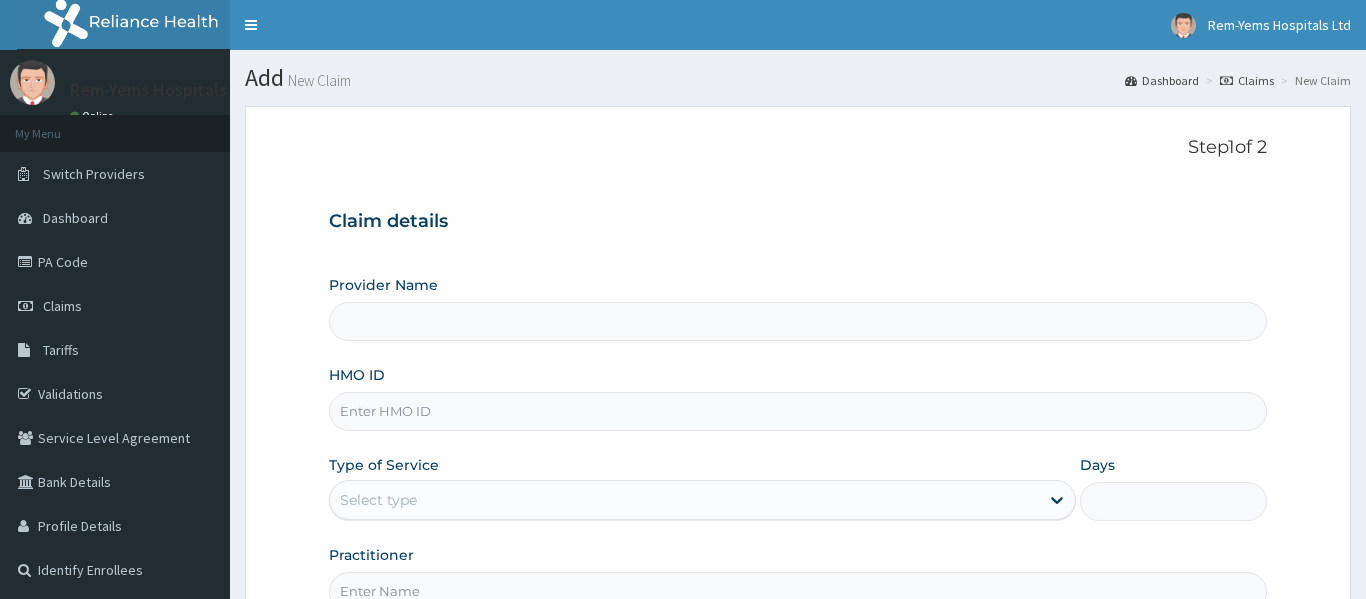 type on "Rem-Yems Hospital ltd" 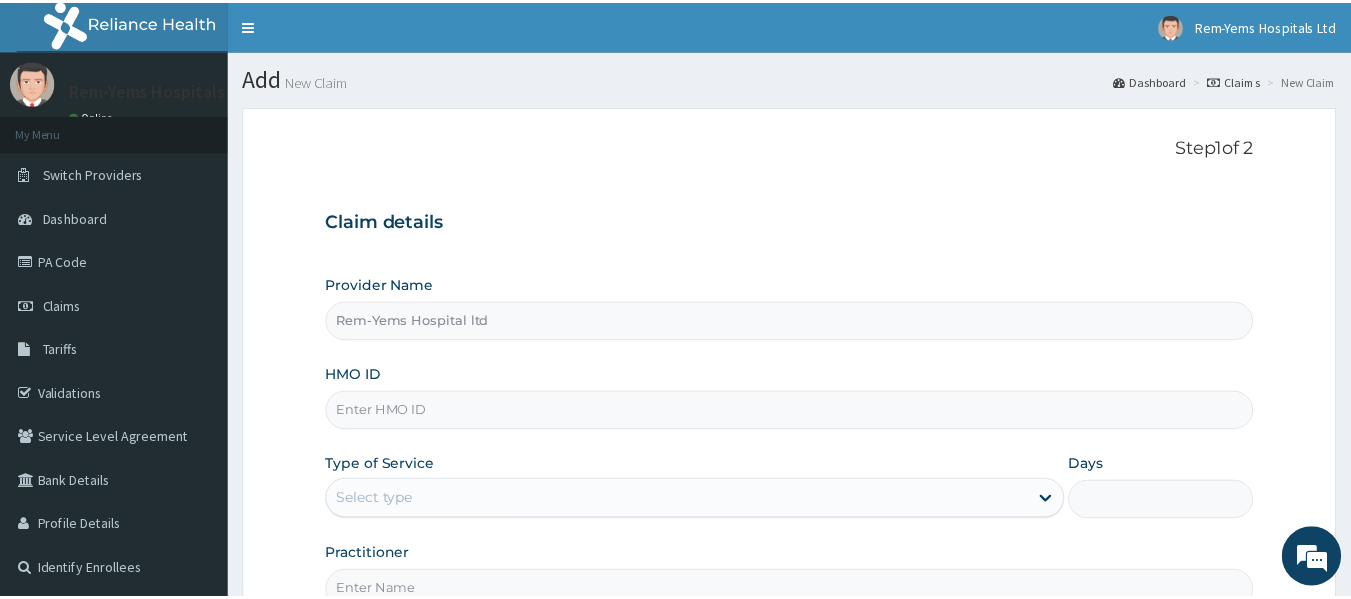 scroll, scrollTop: 0, scrollLeft: 0, axis: both 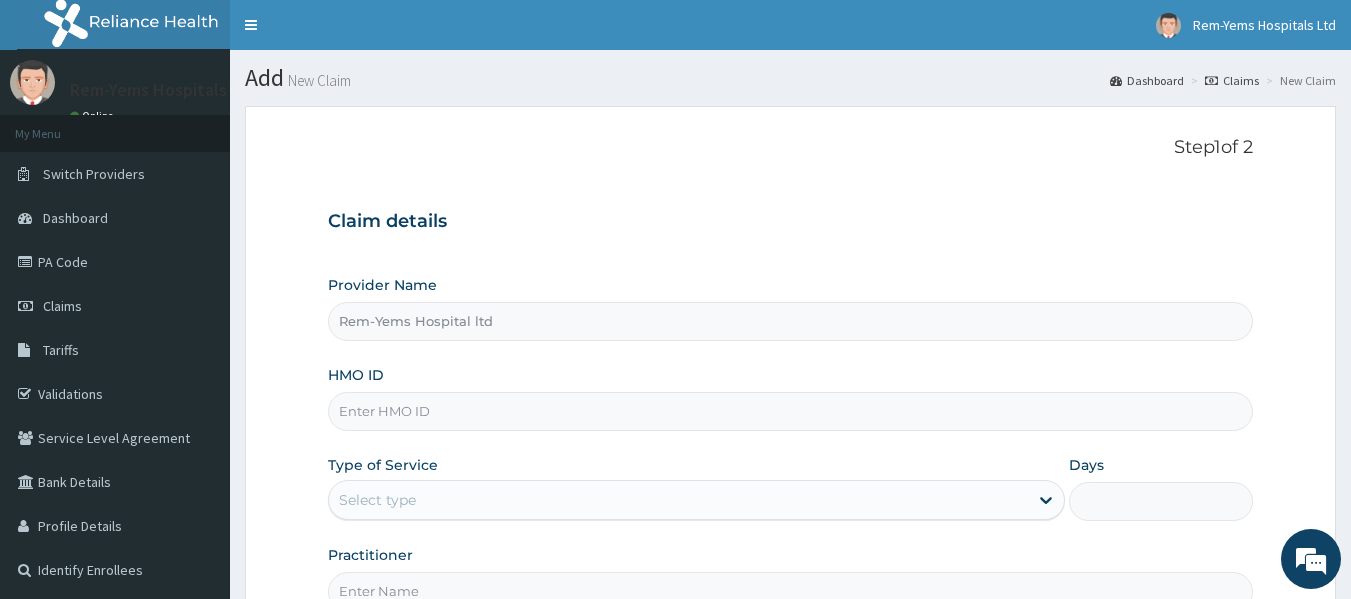 click on "HMO ID" at bounding box center (791, 411) 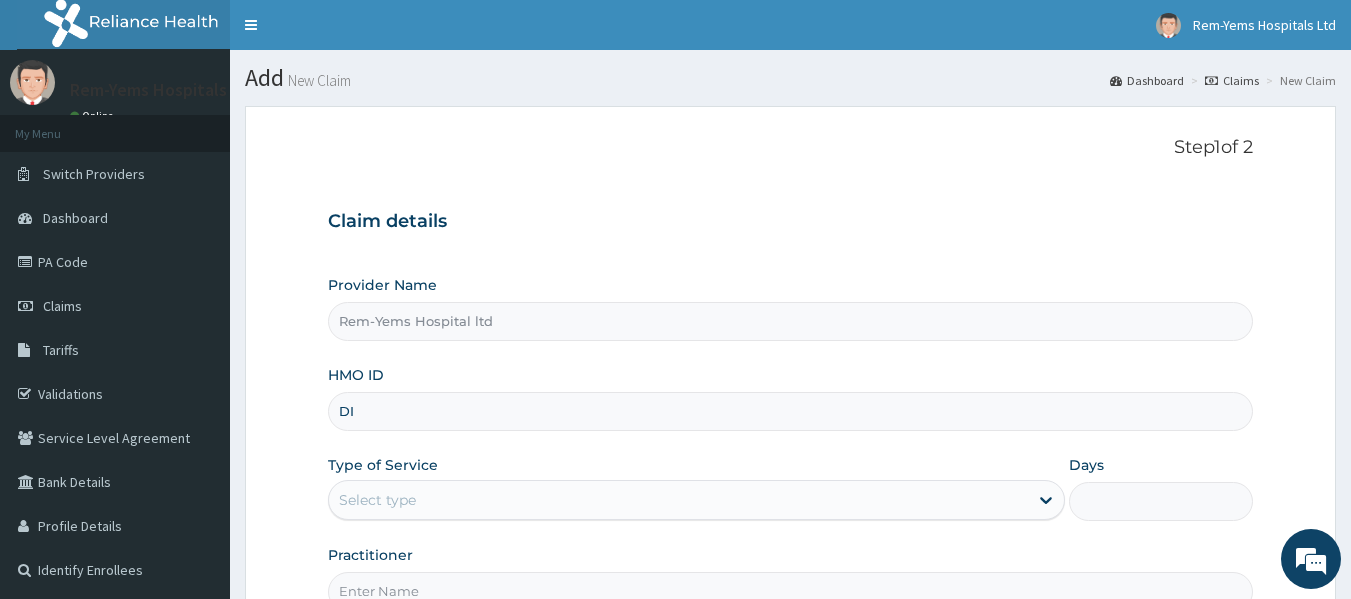 scroll, scrollTop: 0, scrollLeft: 0, axis: both 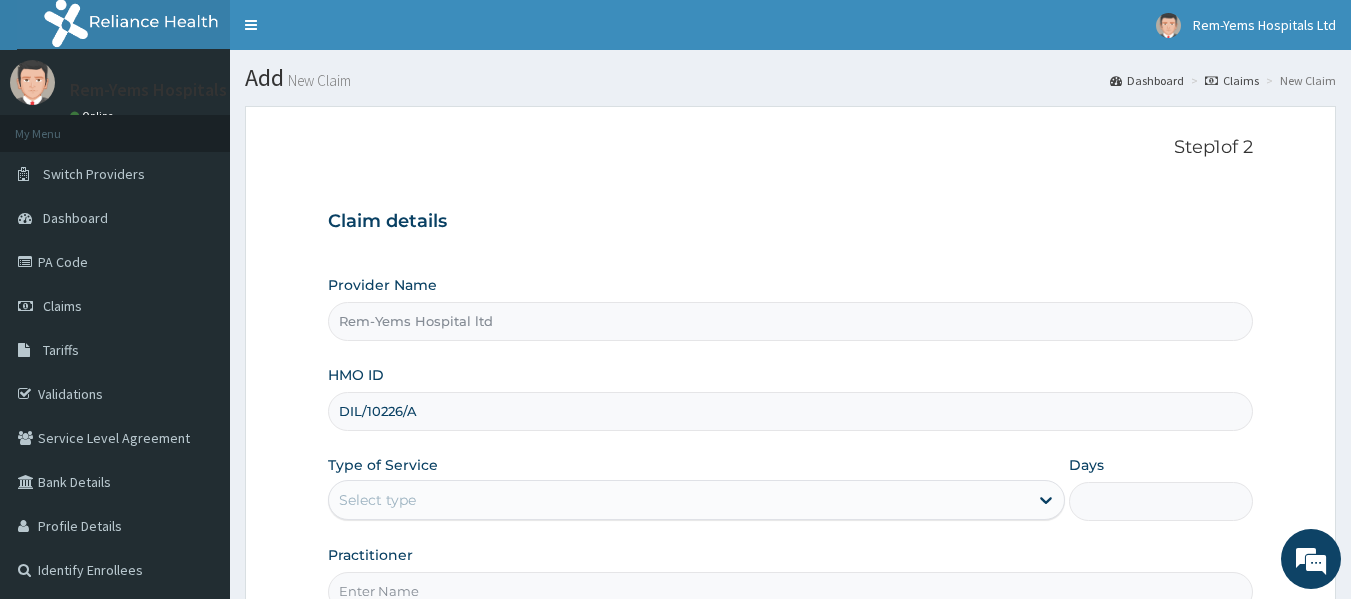 type on "DIL/10226/A" 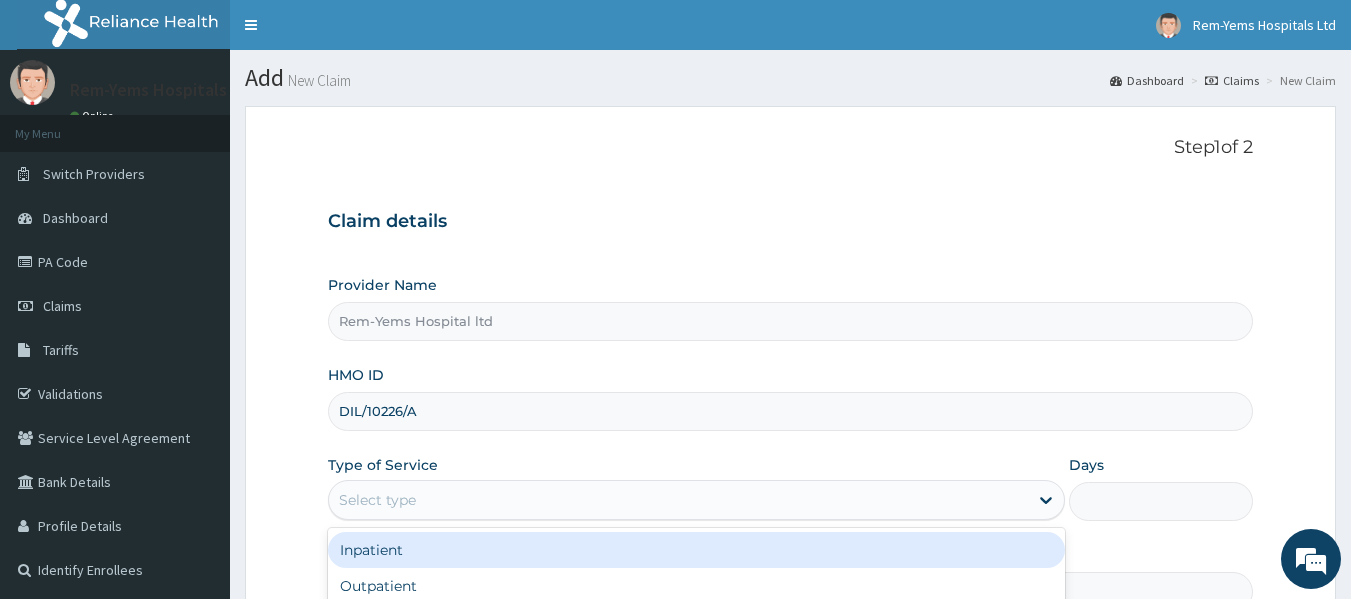 click on "Inpatient" at bounding box center [696, 550] 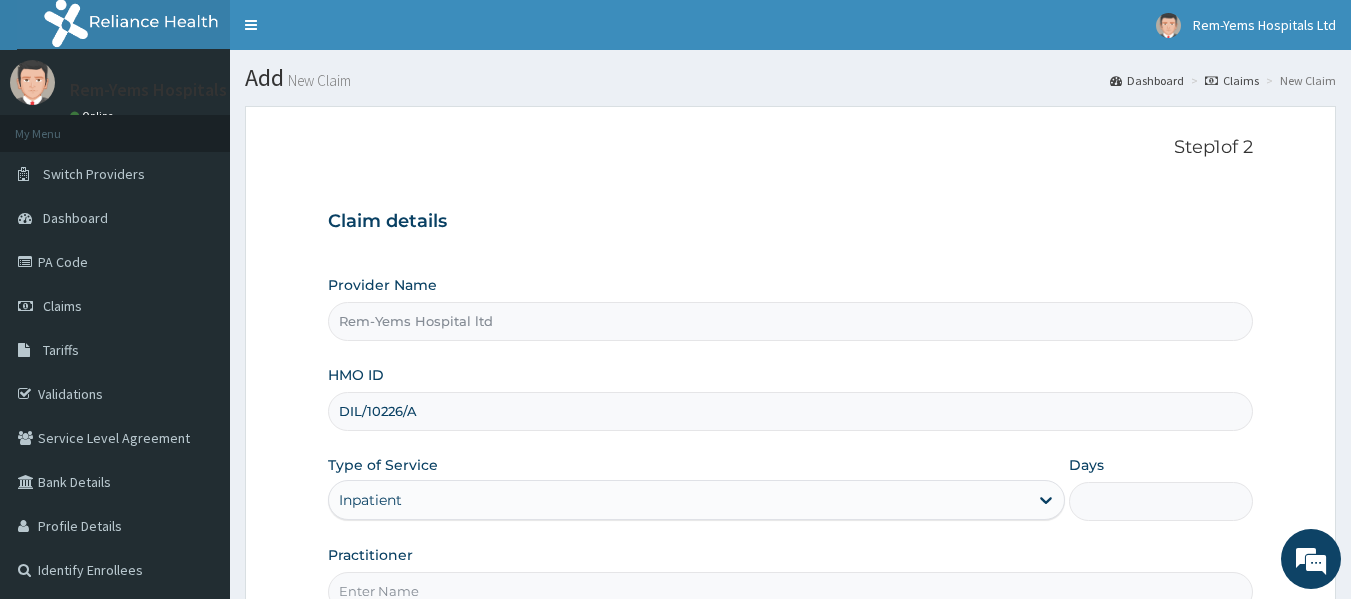 click on "Days" at bounding box center (1161, 501) 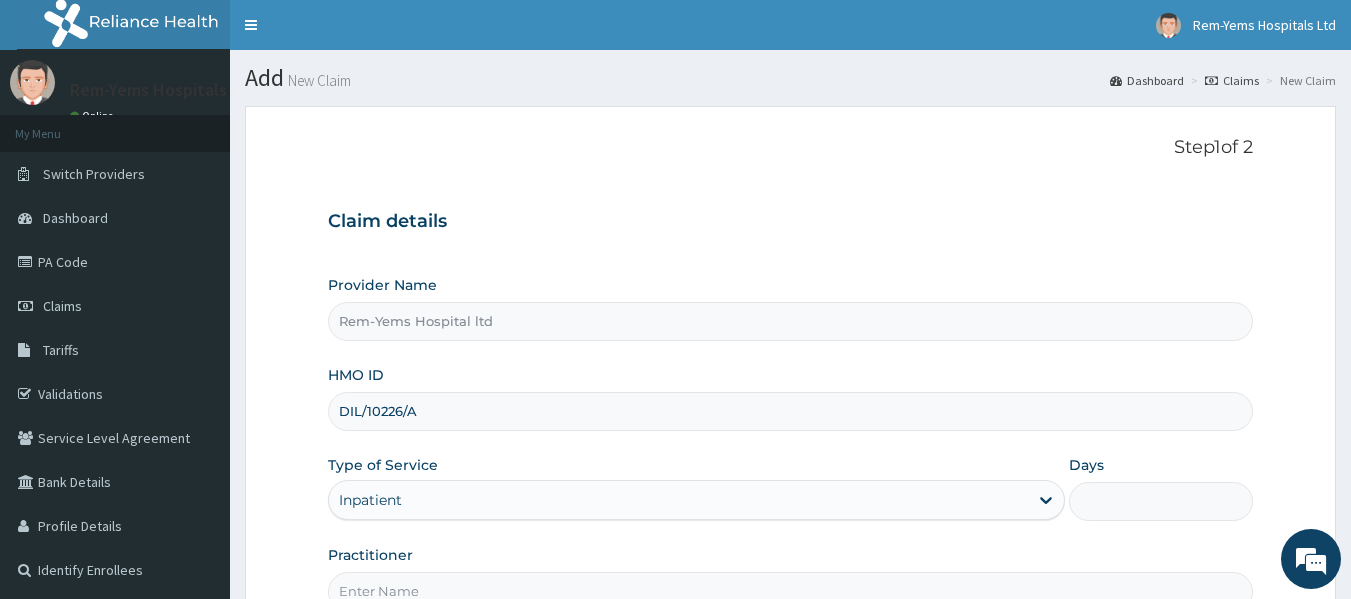 type on "2" 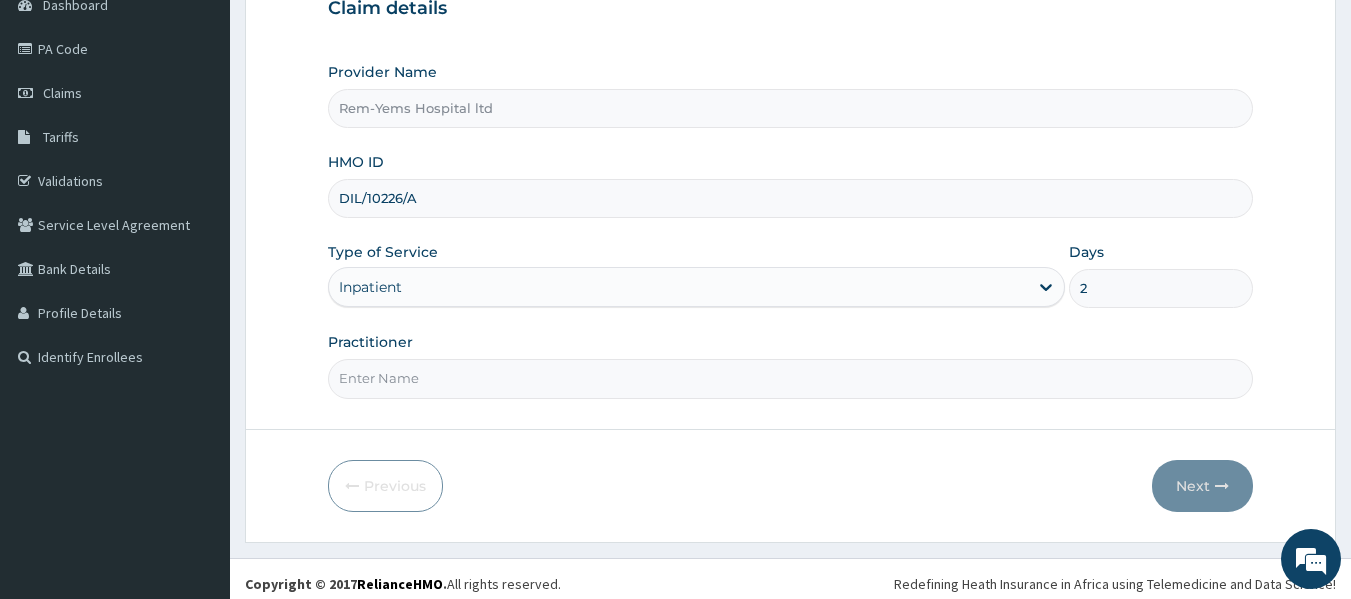 scroll, scrollTop: 223, scrollLeft: 0, axis: vertical 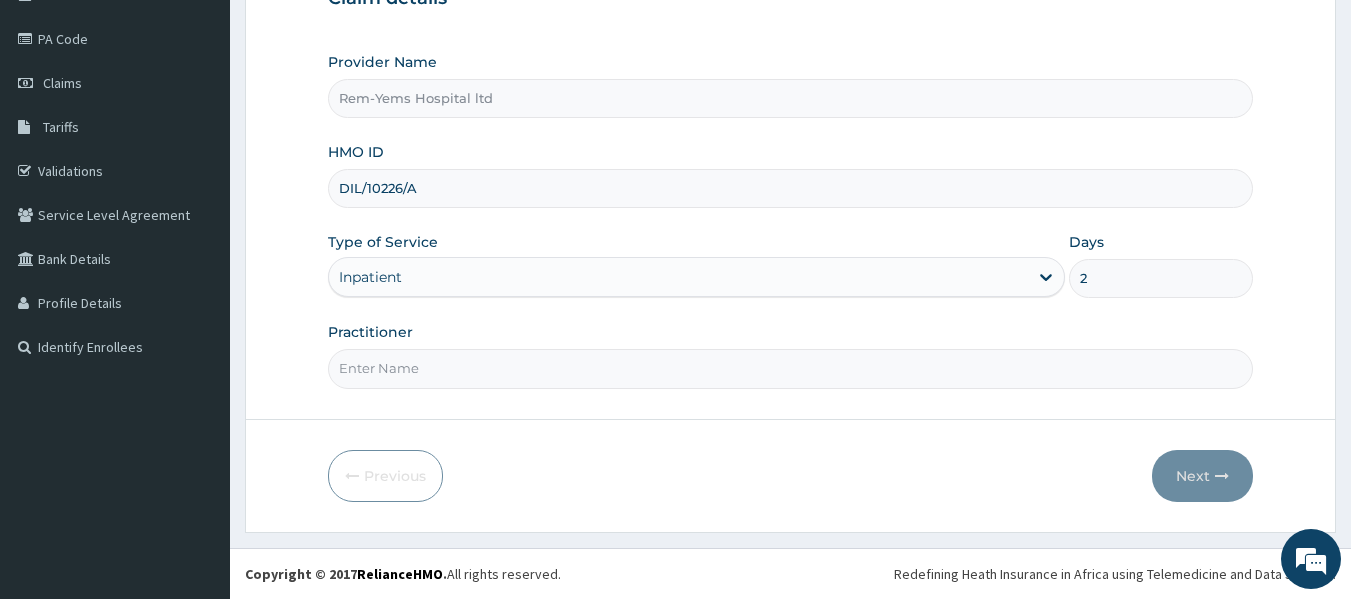 click on "Practitioner" at bounding box center (791, 368) 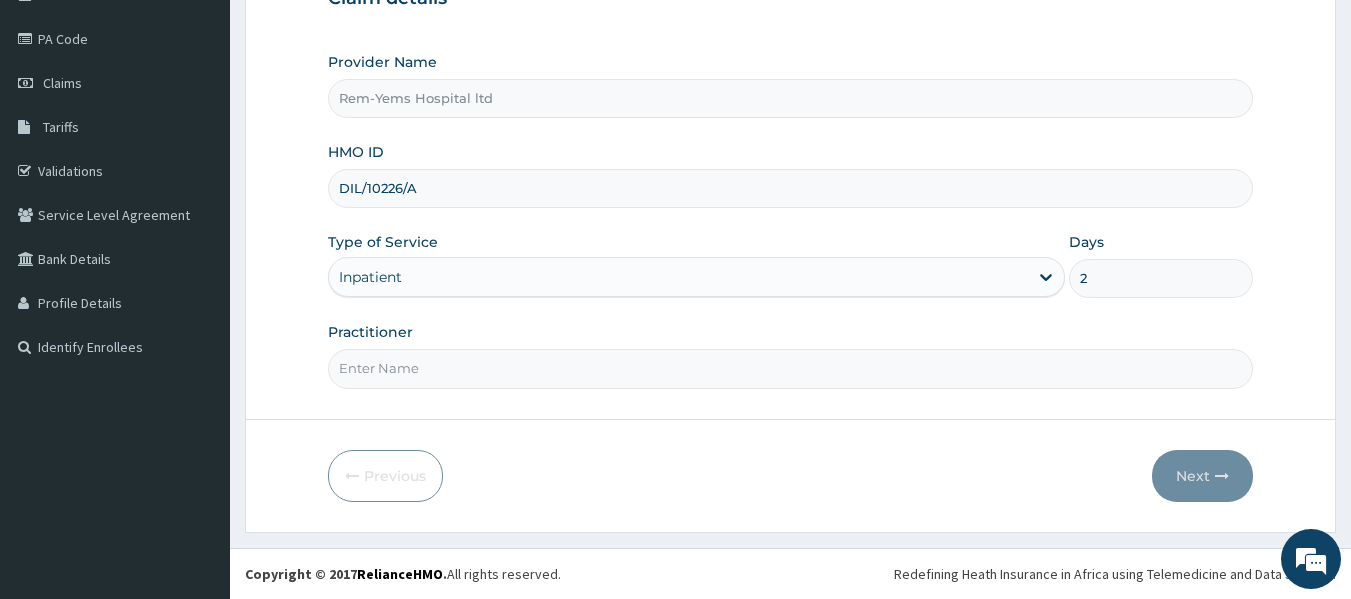 type on "DR [NAME]" 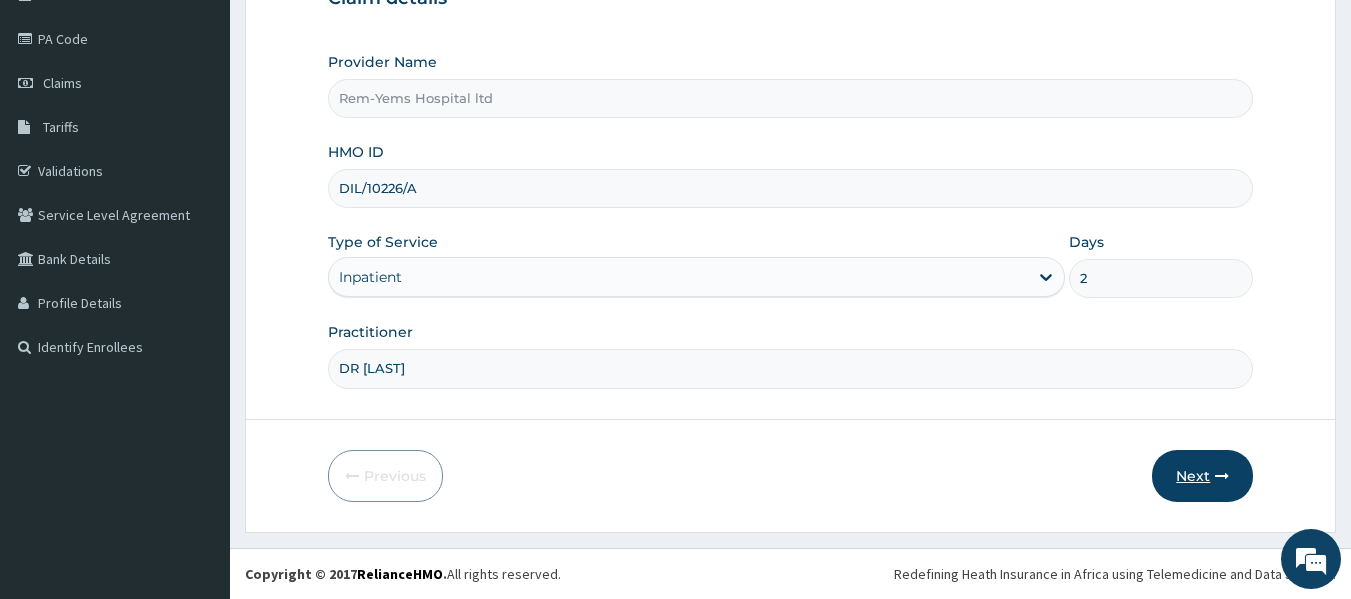 click on "Next" at bounding box center [1202, 476] 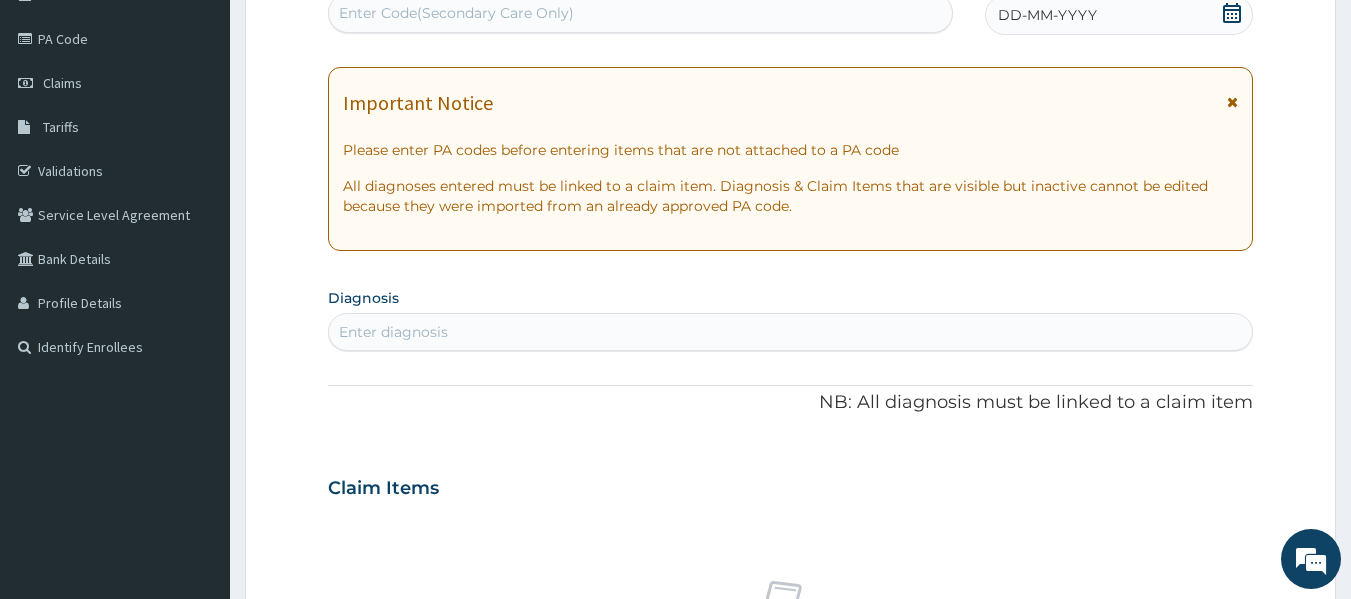 click on "Enter Code(Secondary Care Only)" at bounding box center (641, 13) 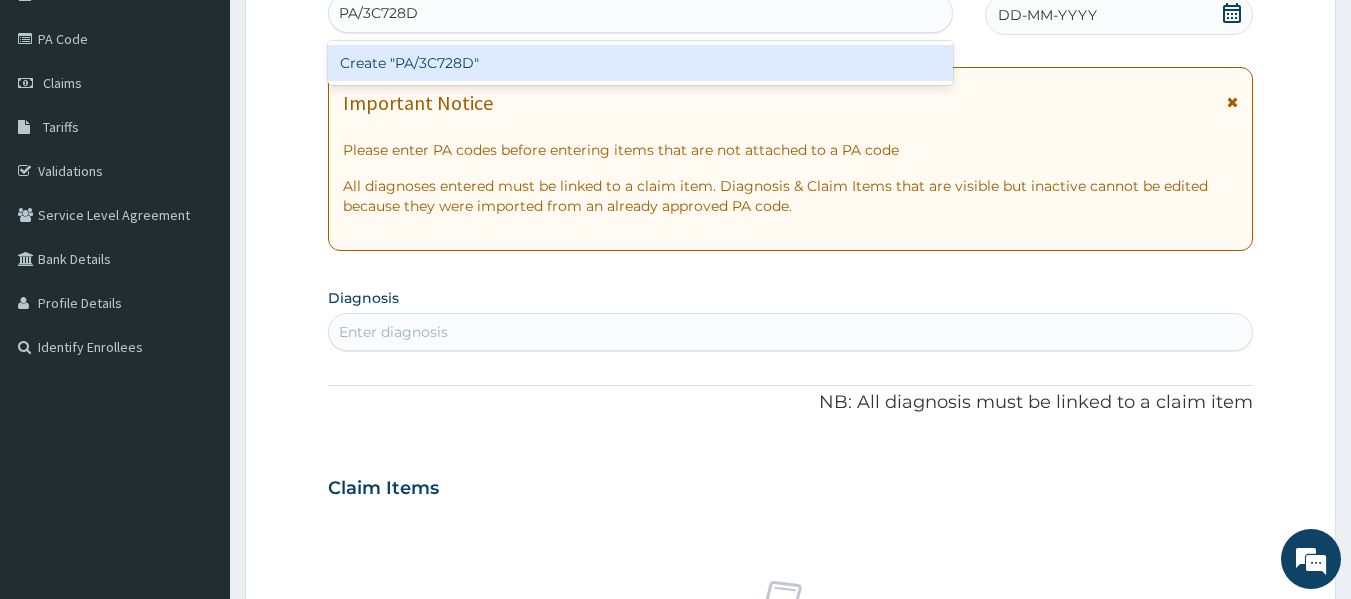 click on "Create "PA/3C728D"" at bounding box center [641, 63] 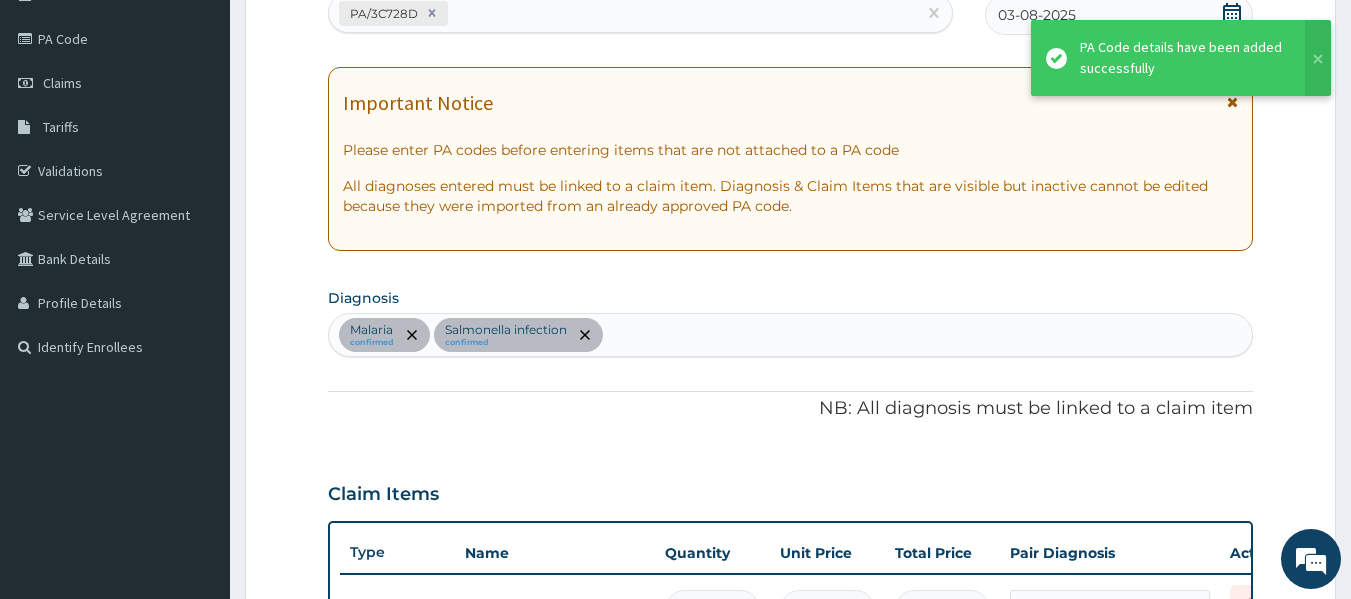 scroll, scrollTop: 1911, scrollLeft: 0, axis: vertical 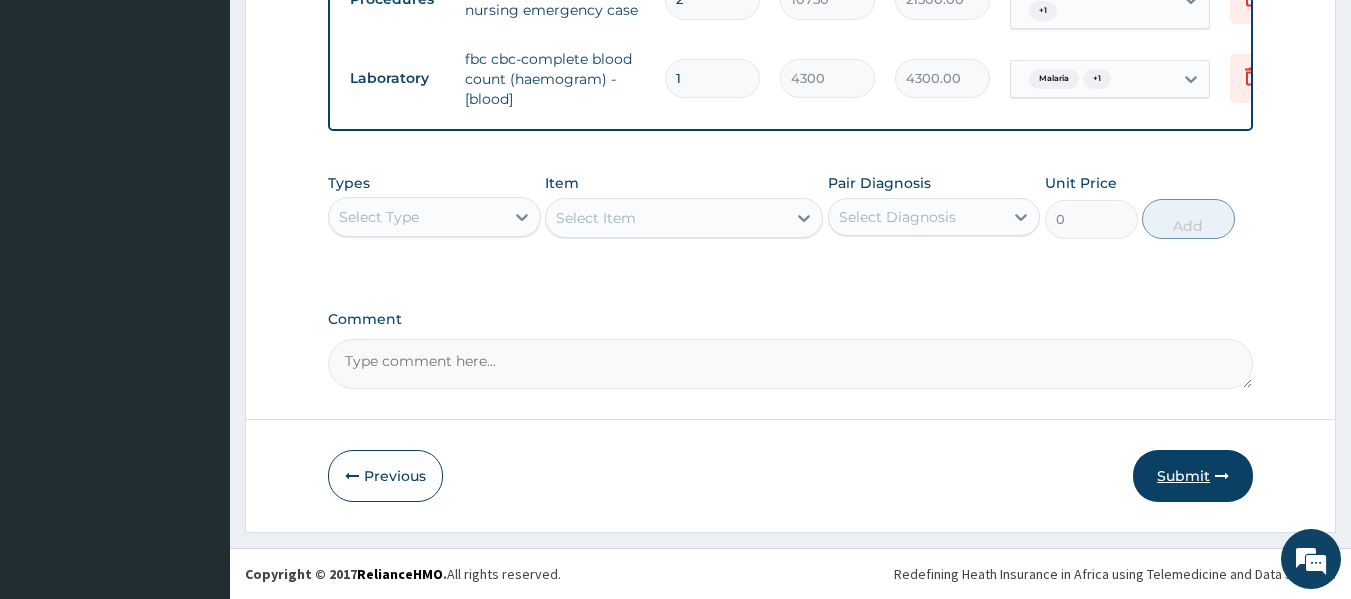 click on "Submit" at bounding box center [1193, 476] 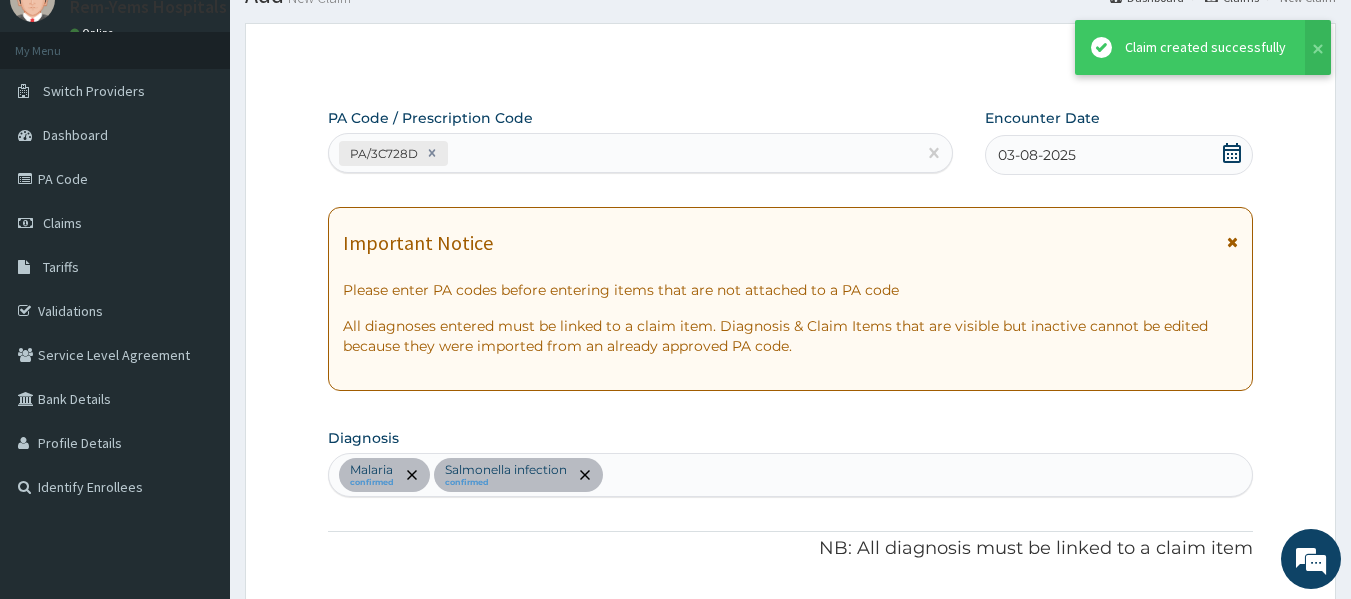 scroll, scrollTop: 2147, scrollLeft: 0, axis: vertical 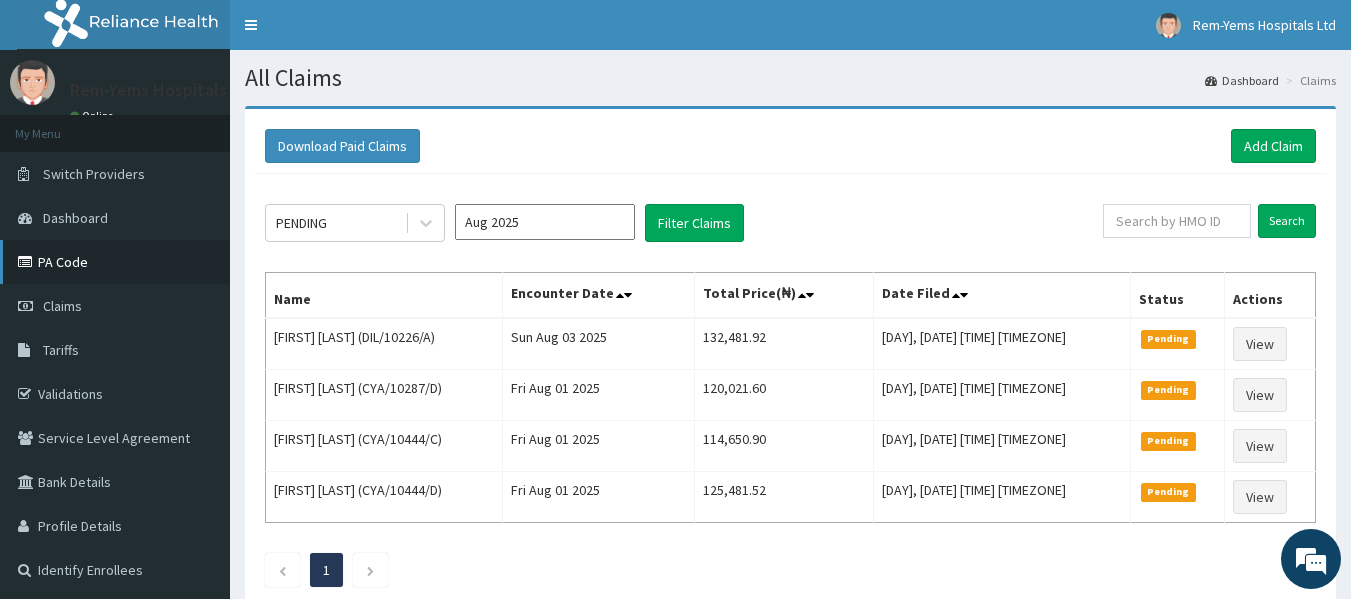 click on "PA Code" at bounding box center (115, 262) 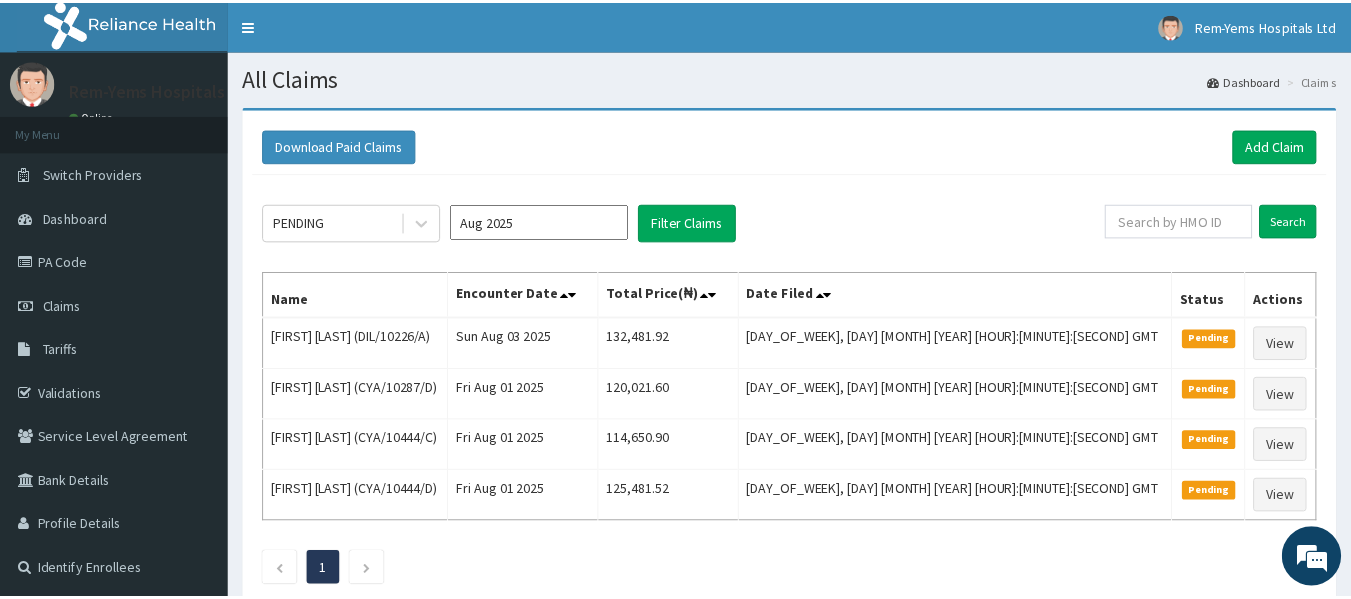 scroll, scrollTop: 0, scrollLeft: 0, axis: both 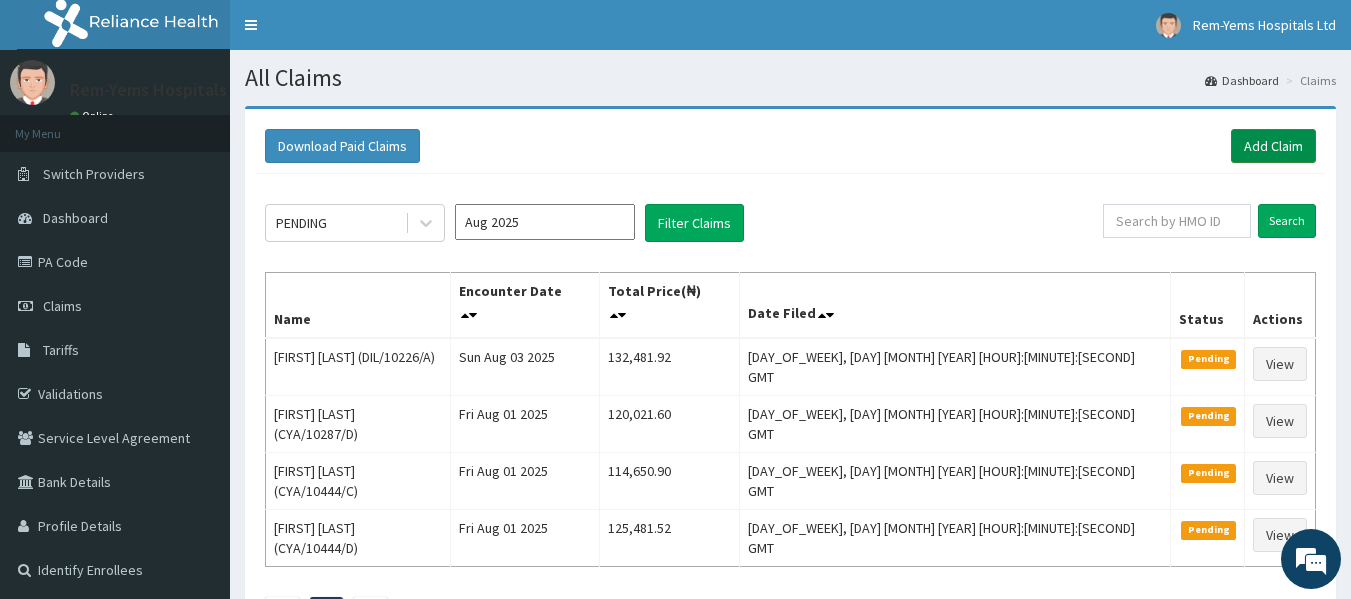 click on "Add Claim" at bounding box center (1273, 146) 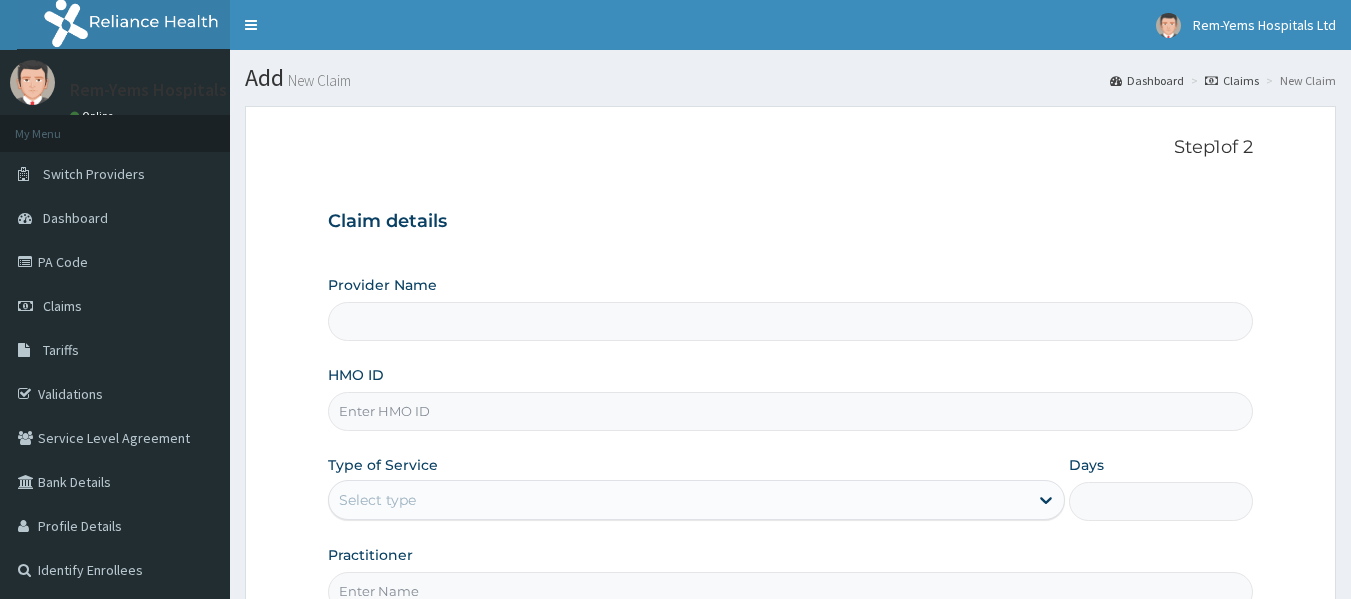 type on "Rem-Yems Hospital ltd" 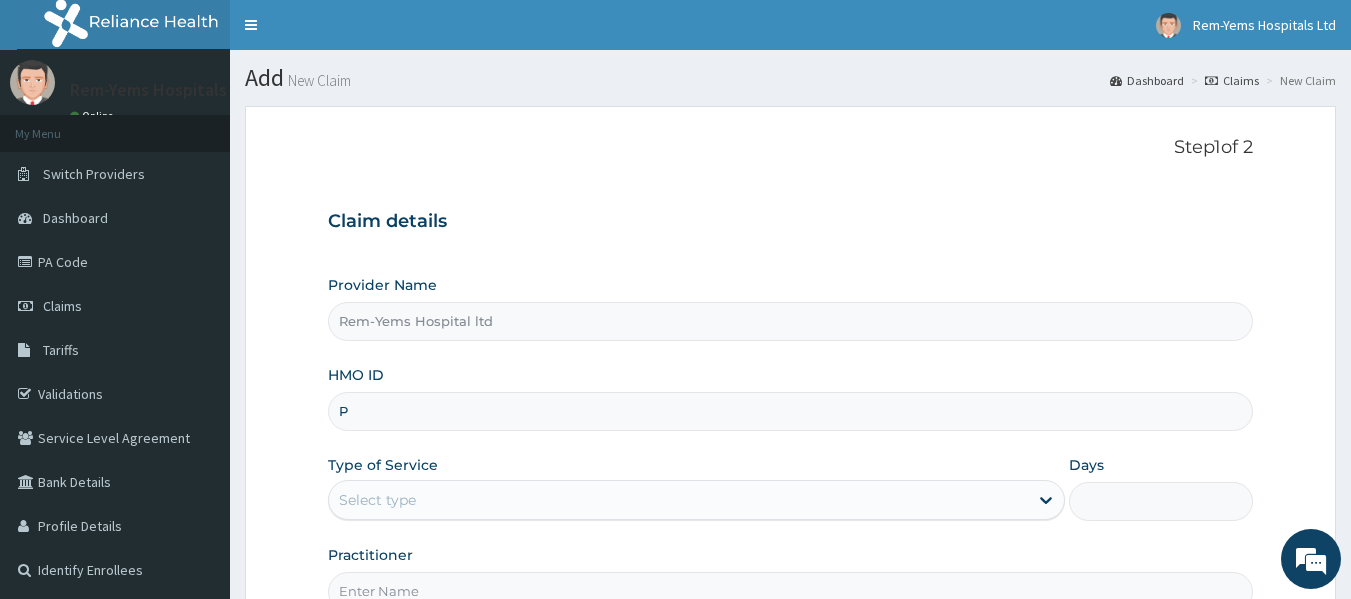 scroll, scrollTop: 0, scrollLeft: 0, axis: both 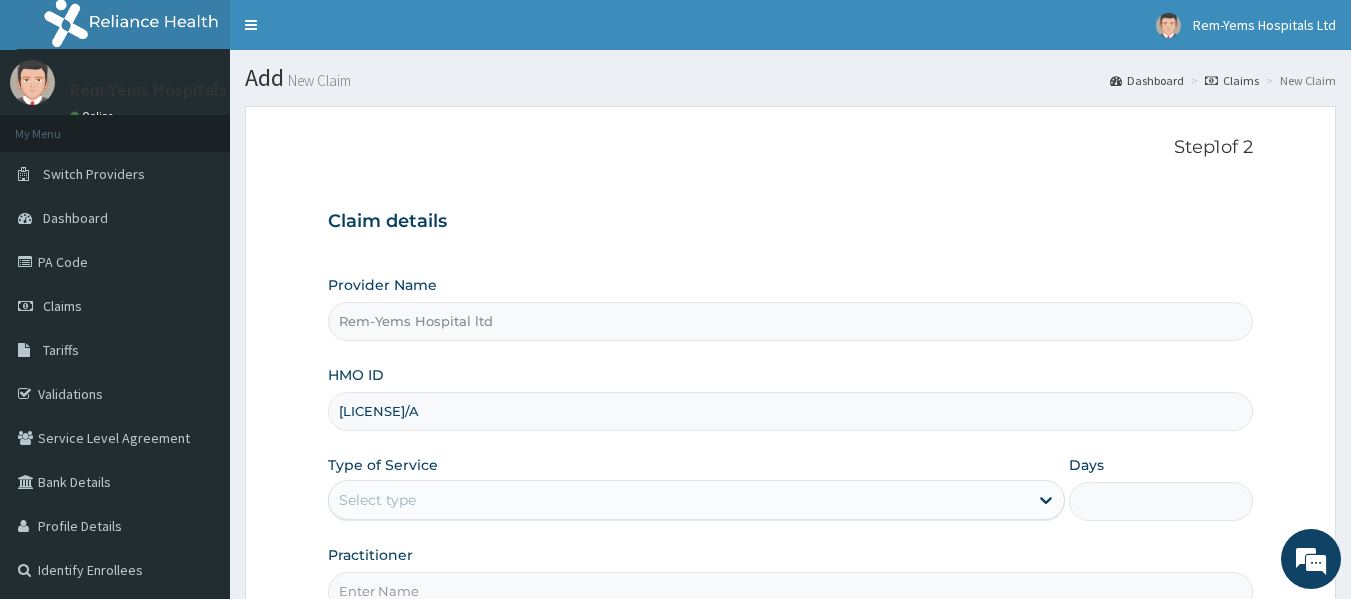 type on "PRV/10038/A" 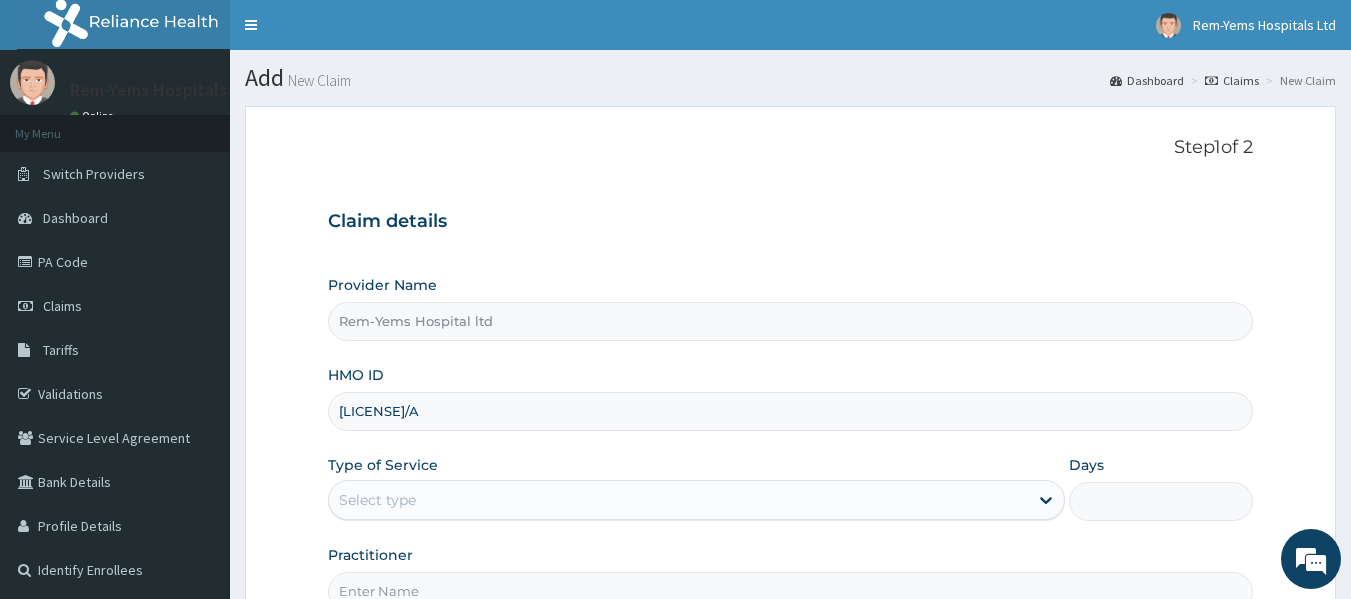 click on "Select type" at bounding box center [696, 500] 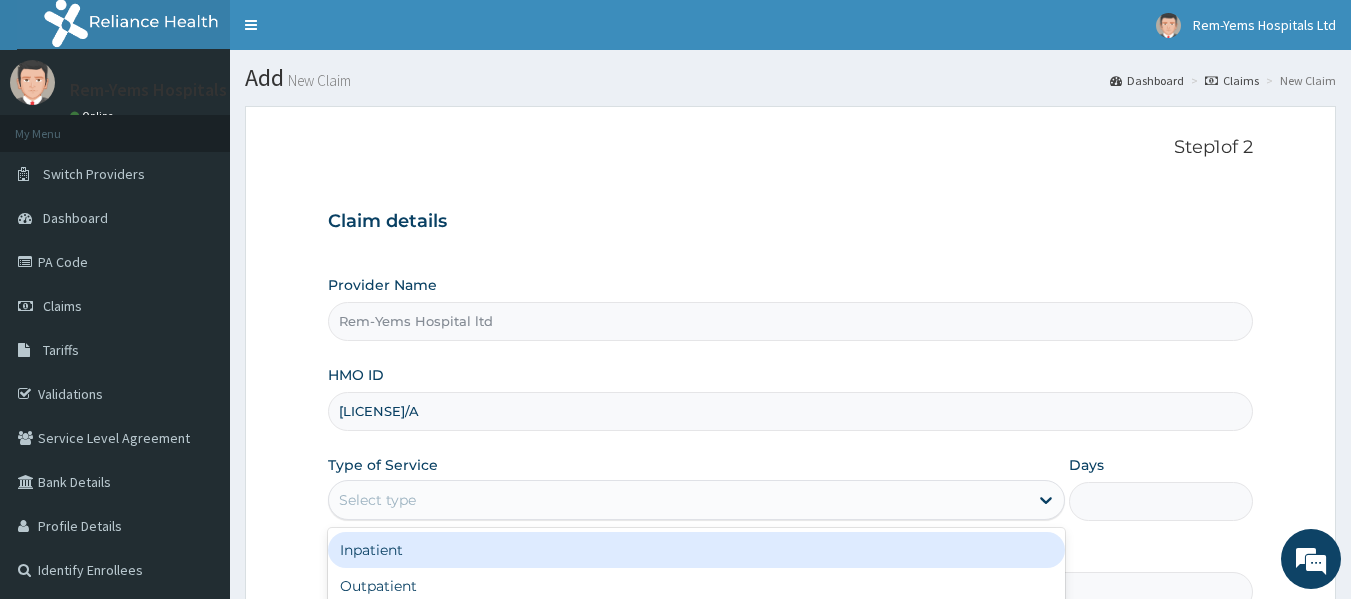 click on "Inpatient" at bounding box center [696, 550] 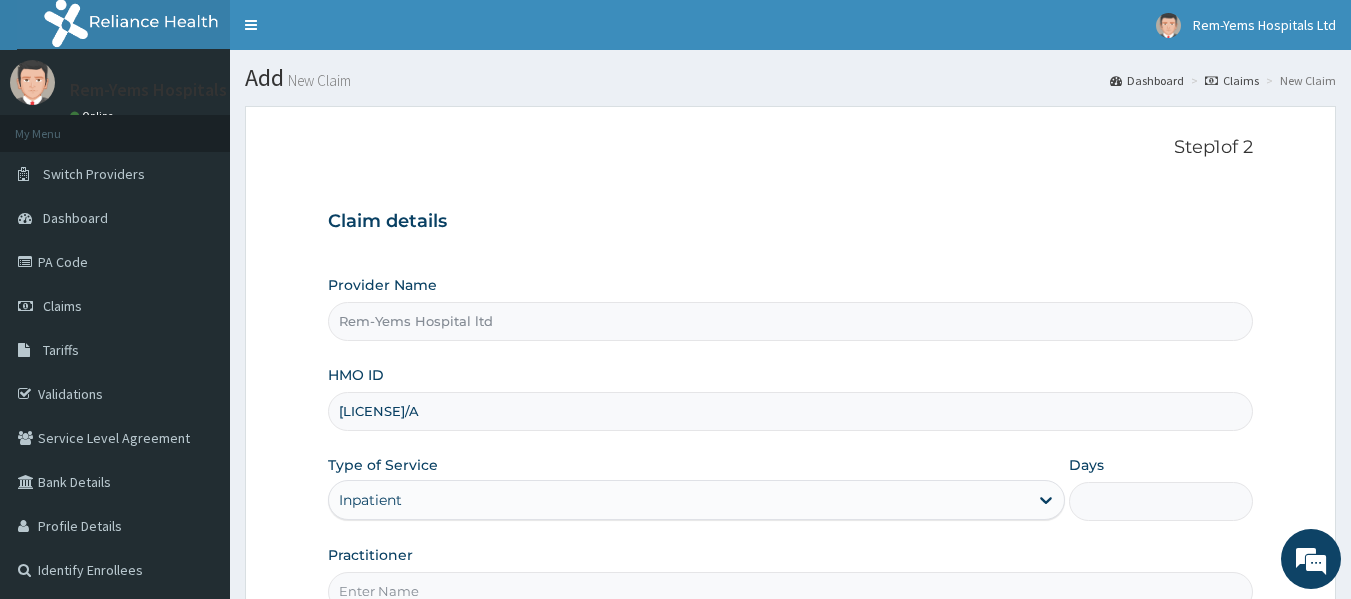 click on "Days" at bounding box center [1161, 501] 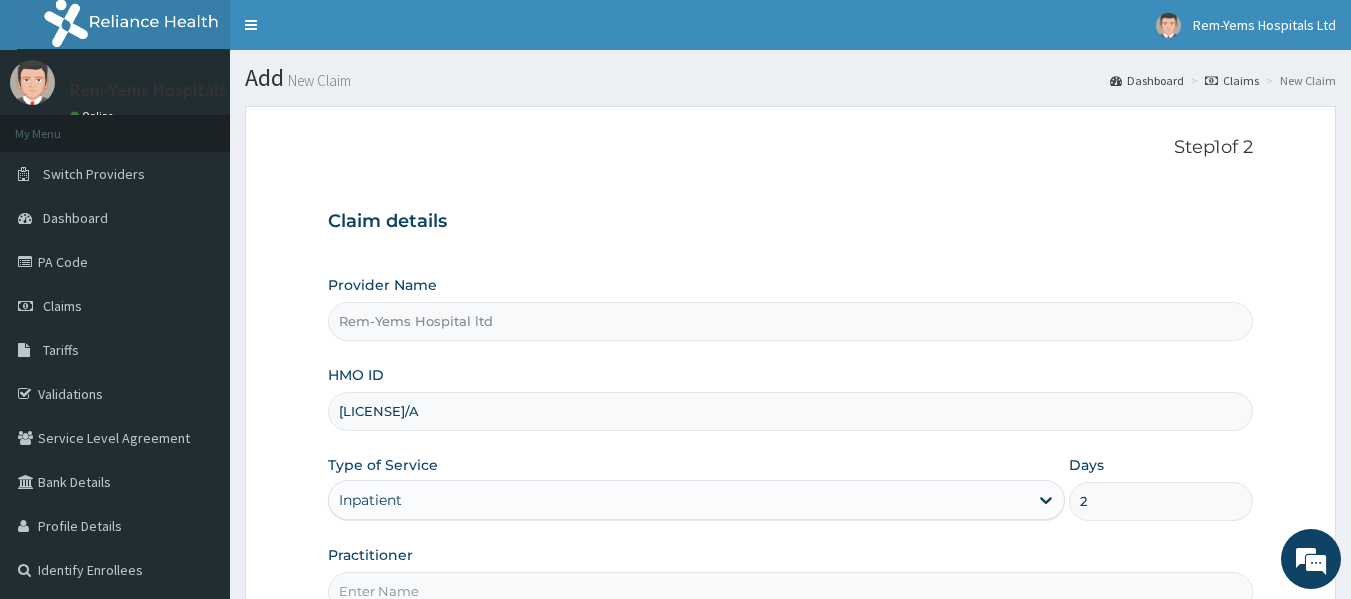 scroll, scrollTop: 223, scrollLeft: 0, axis: vertical 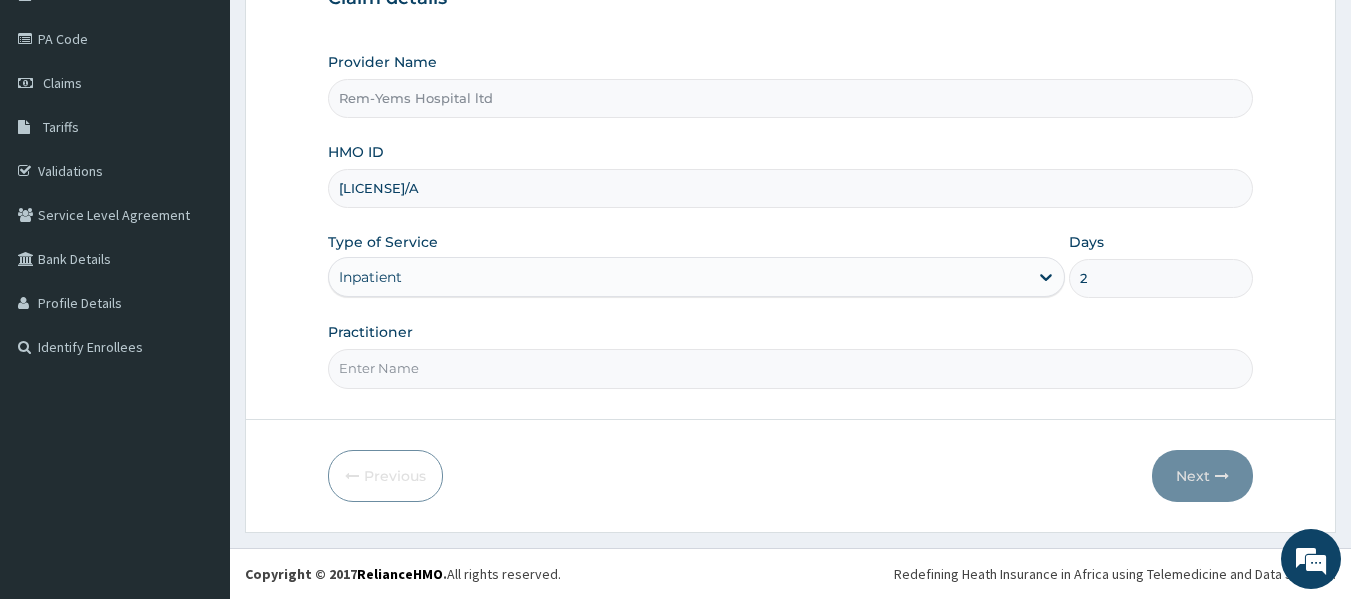 click on "Practitioner" at bounding box center [791, 368] 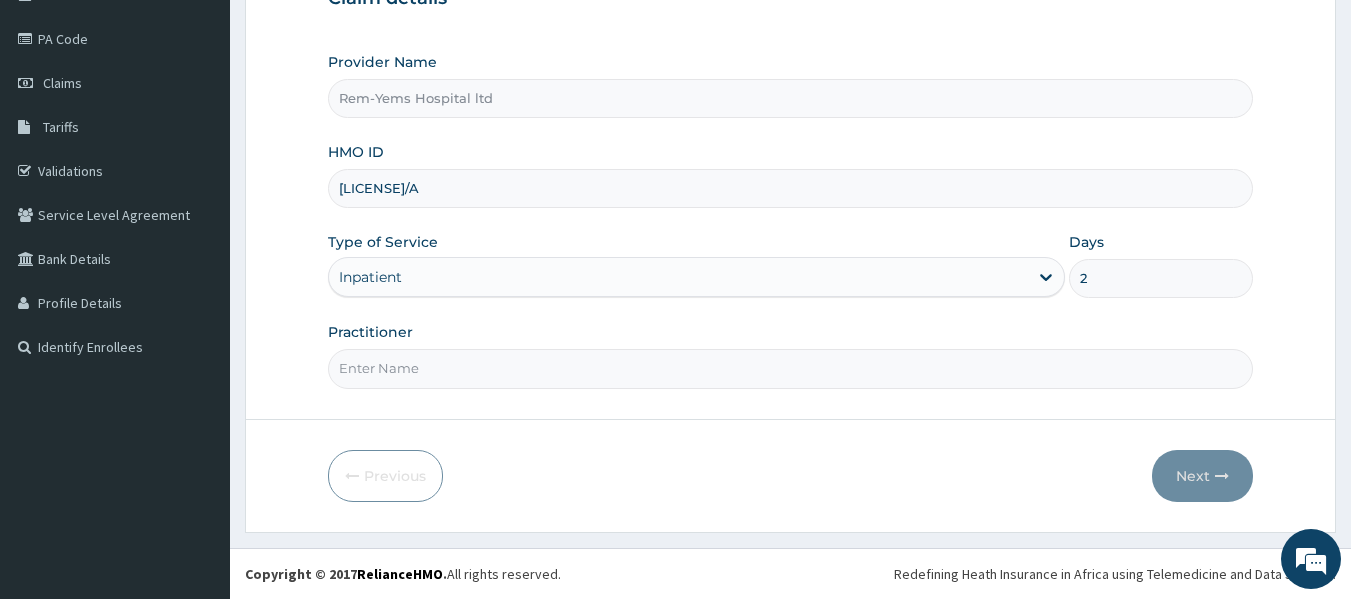 type on "DR SHOYINKA" 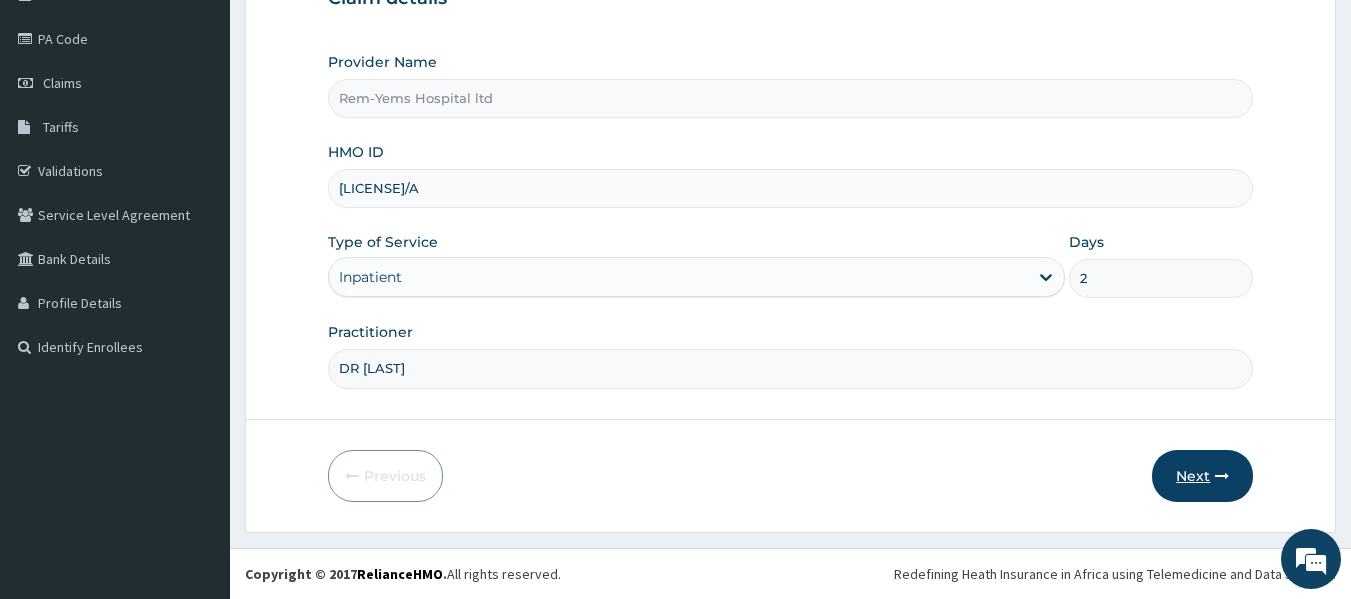 click on "Next" at bounding box center (1202, 476) 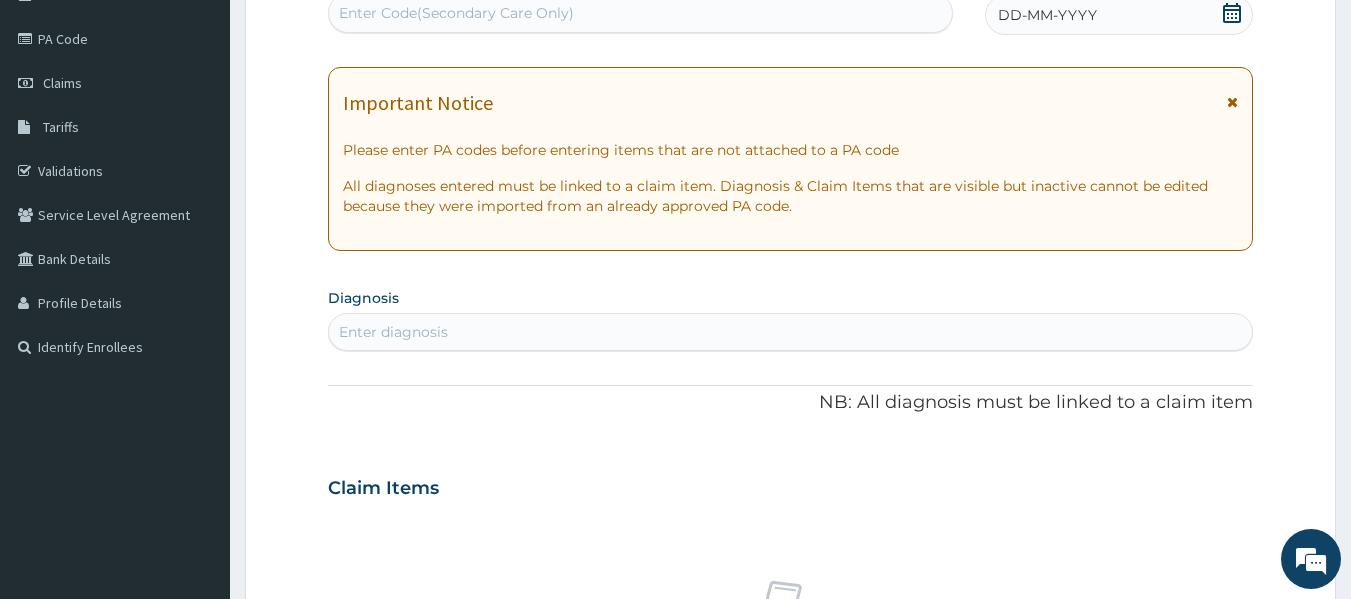 click on "Enter Code(Secondary Care Only)" at bounding box center [641, 13] 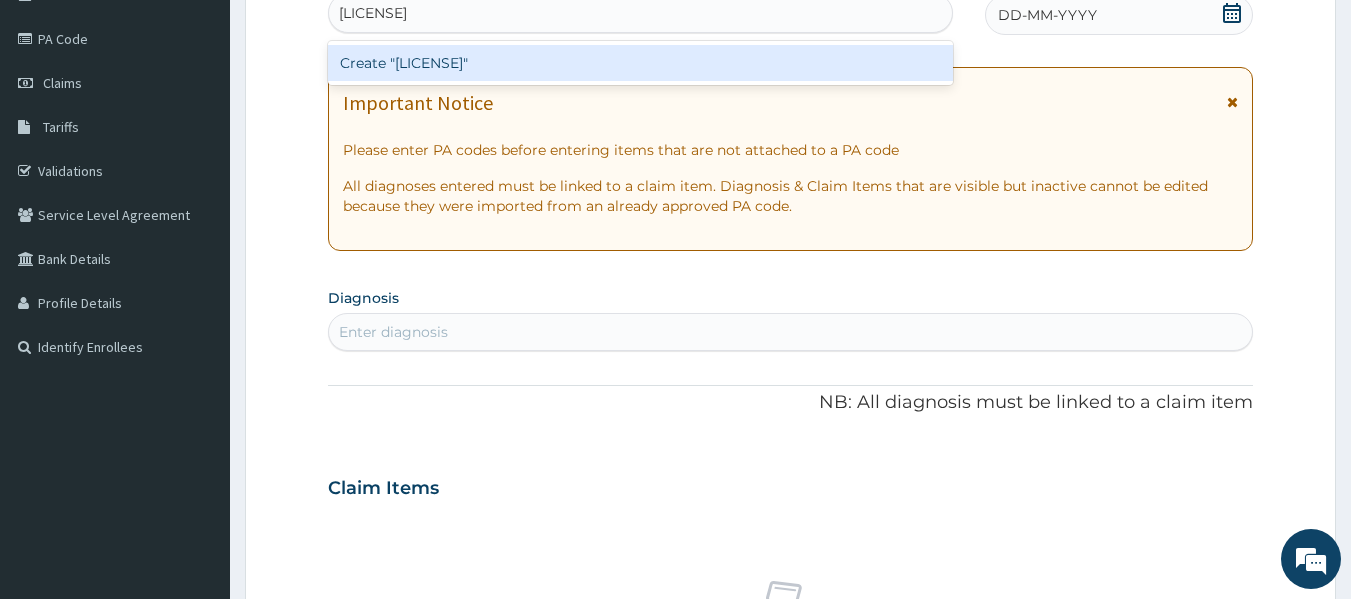 click on "Create "PA/0DA824"" at bounding box center [641, 63] 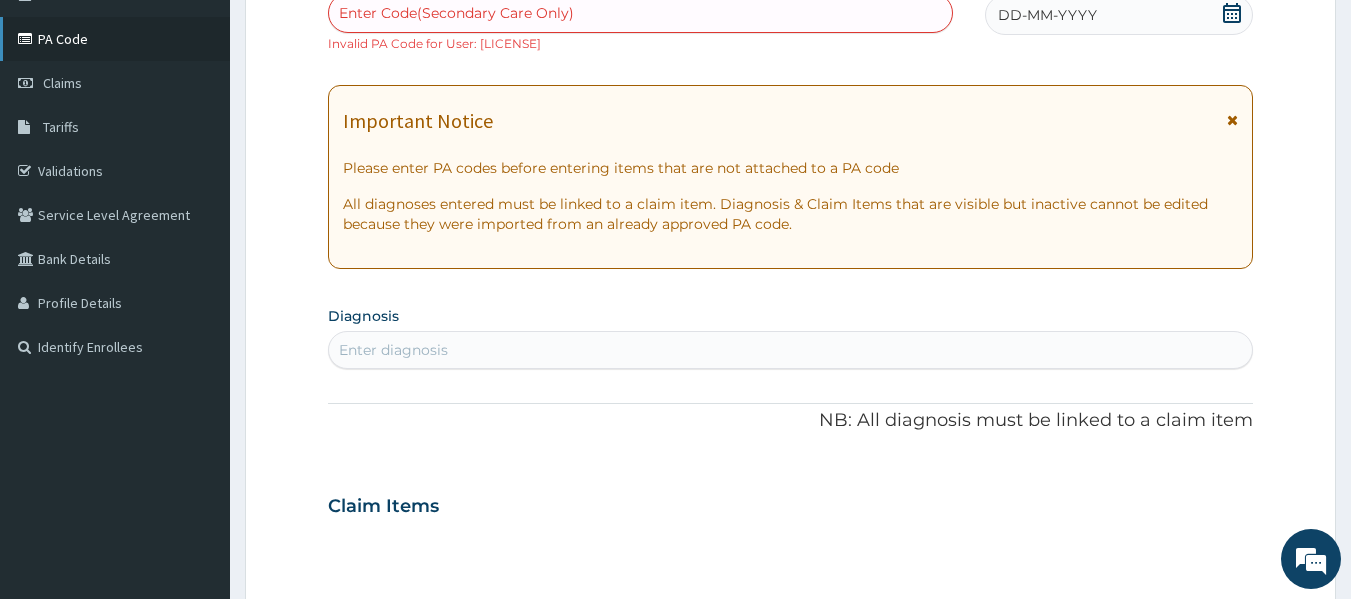 click on "PA Code" at bounding box center (115, 39) 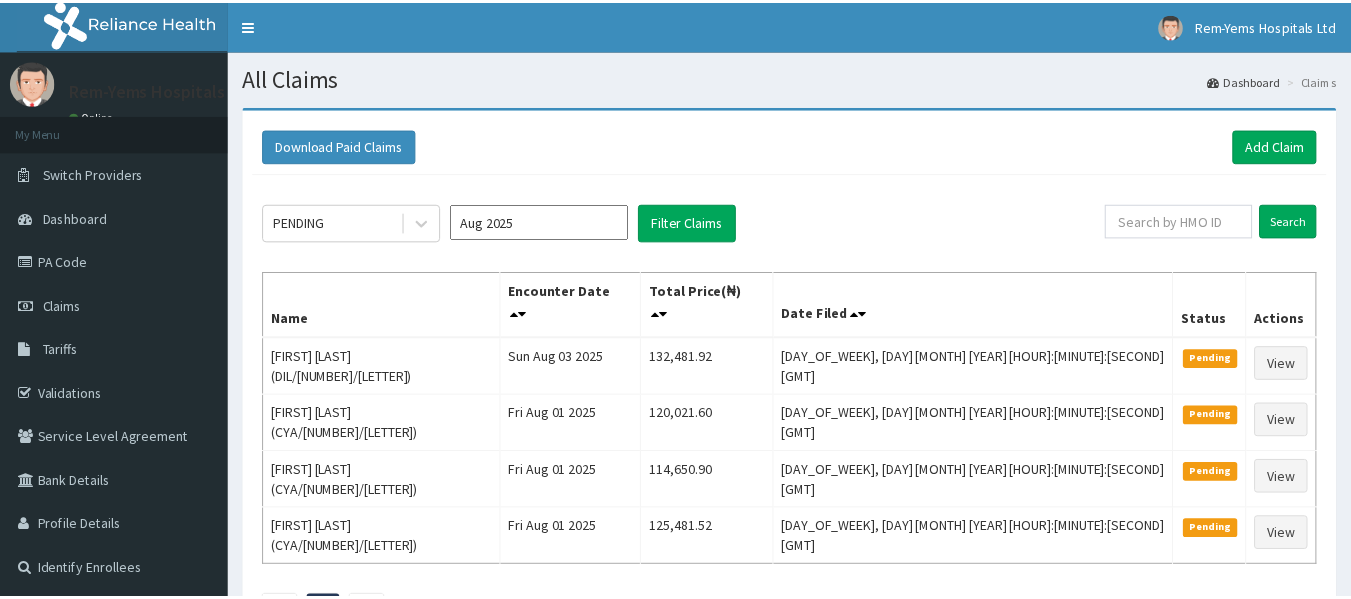 scroll, scrollTop: 0, scrollLeft: 0, axis: both 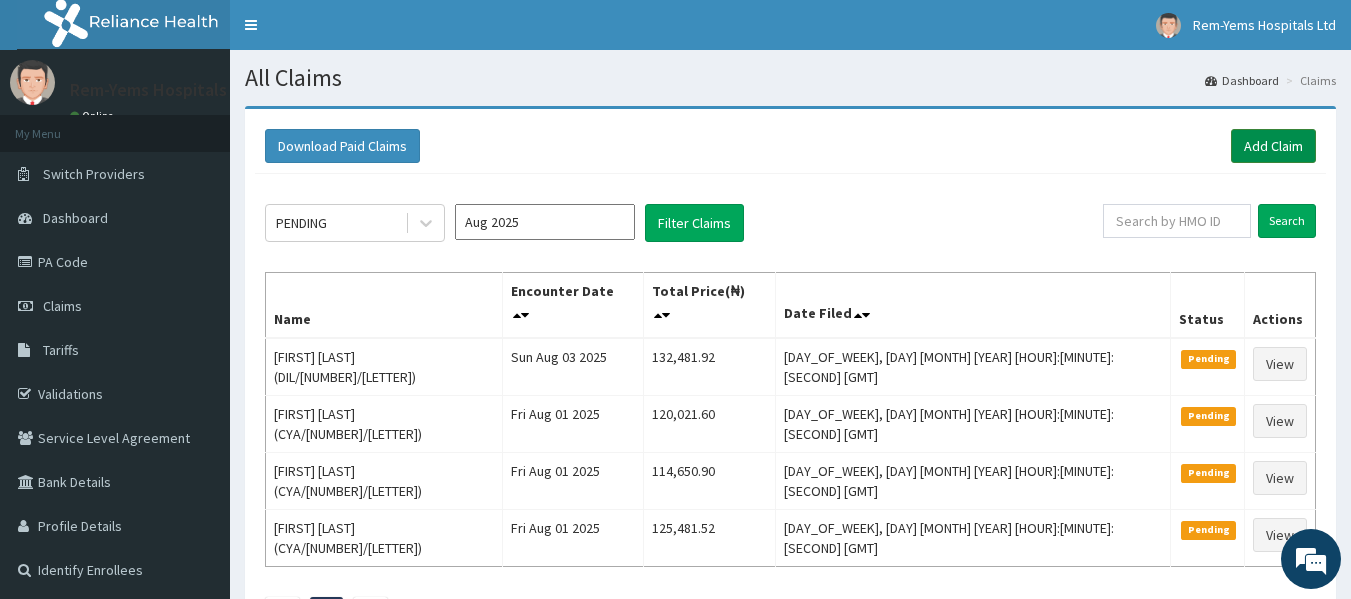 click on "Add Claim" at bounding box center (1273, 146) 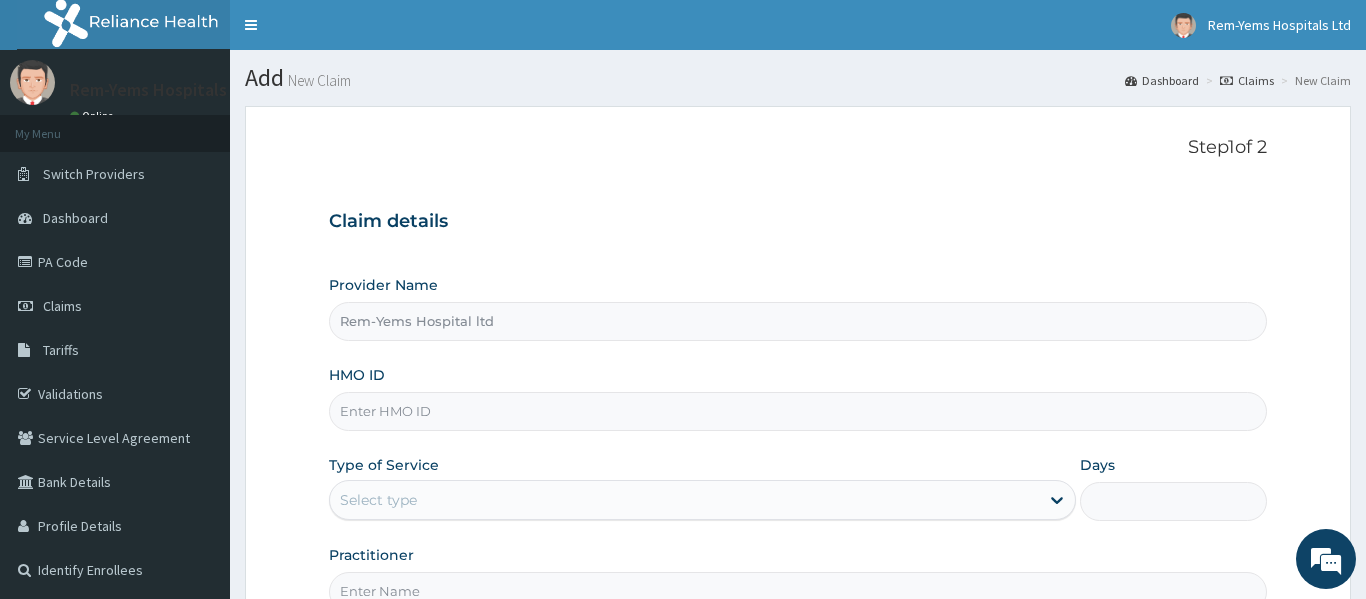 click on "HMO ID" at bounding box center (798, 411) 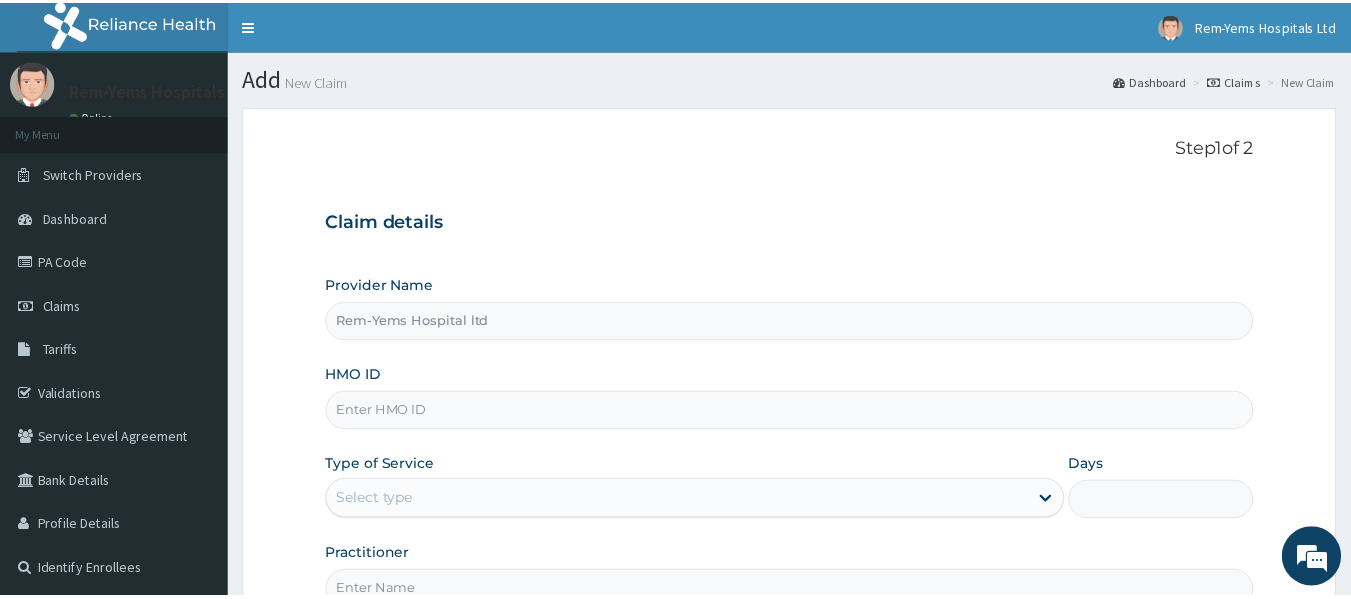 scroll, scrollTop: 0, scrollLeft: 0, axis: both 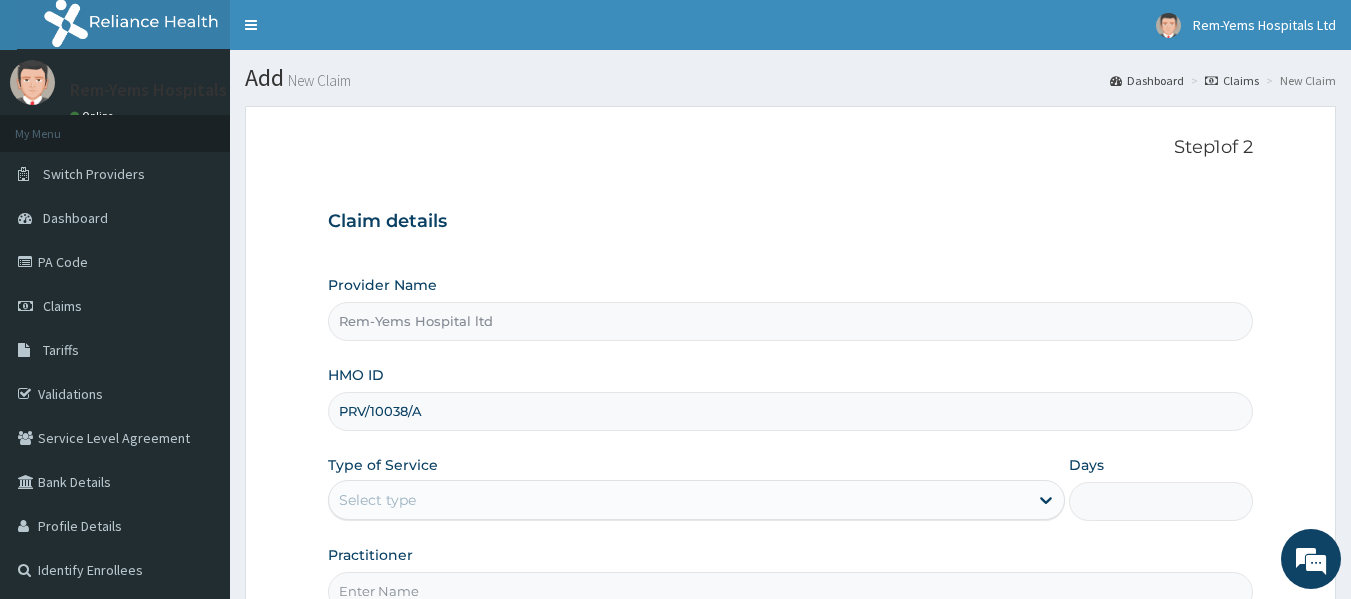 type on "PRV/10038/A" 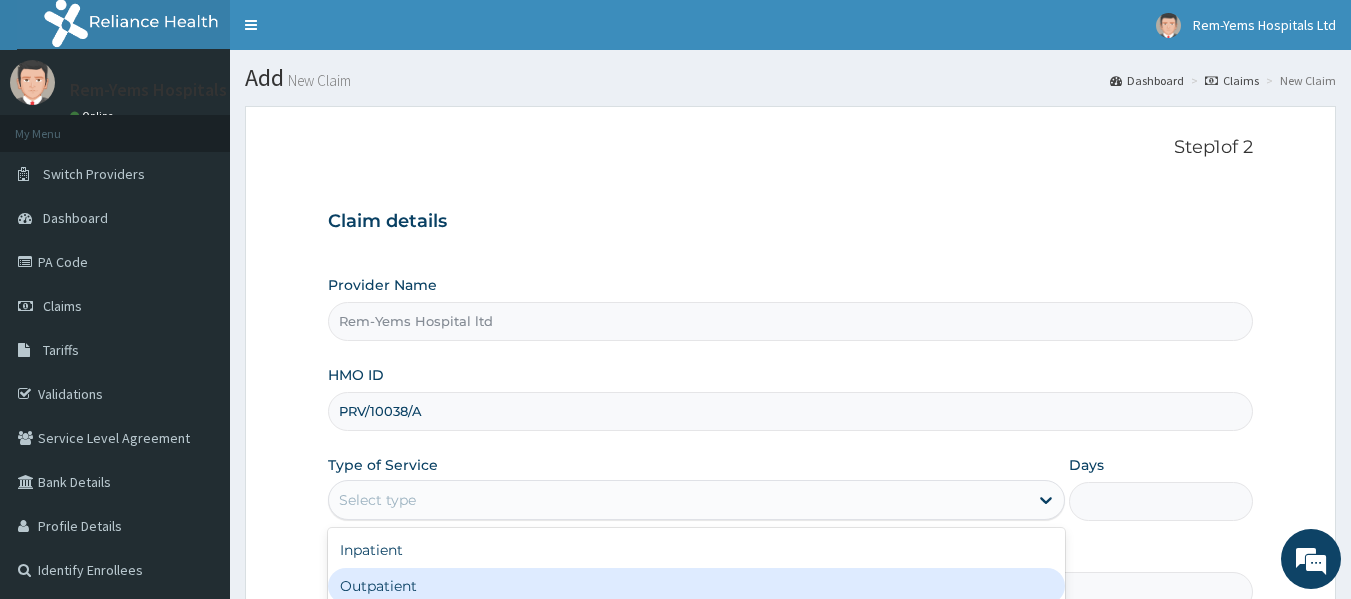 click on "Outpatient" at bounding box center [696, 586] 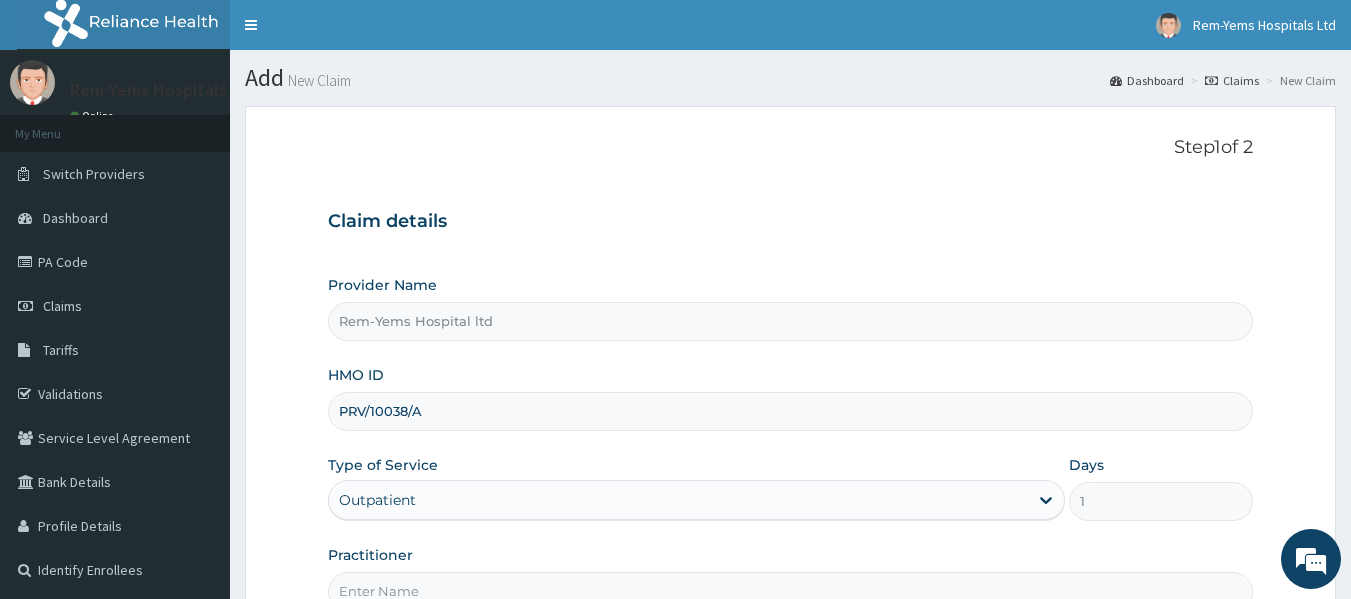 scroll, scrollTop: 223, scrollLeft: 0, axis: vertical 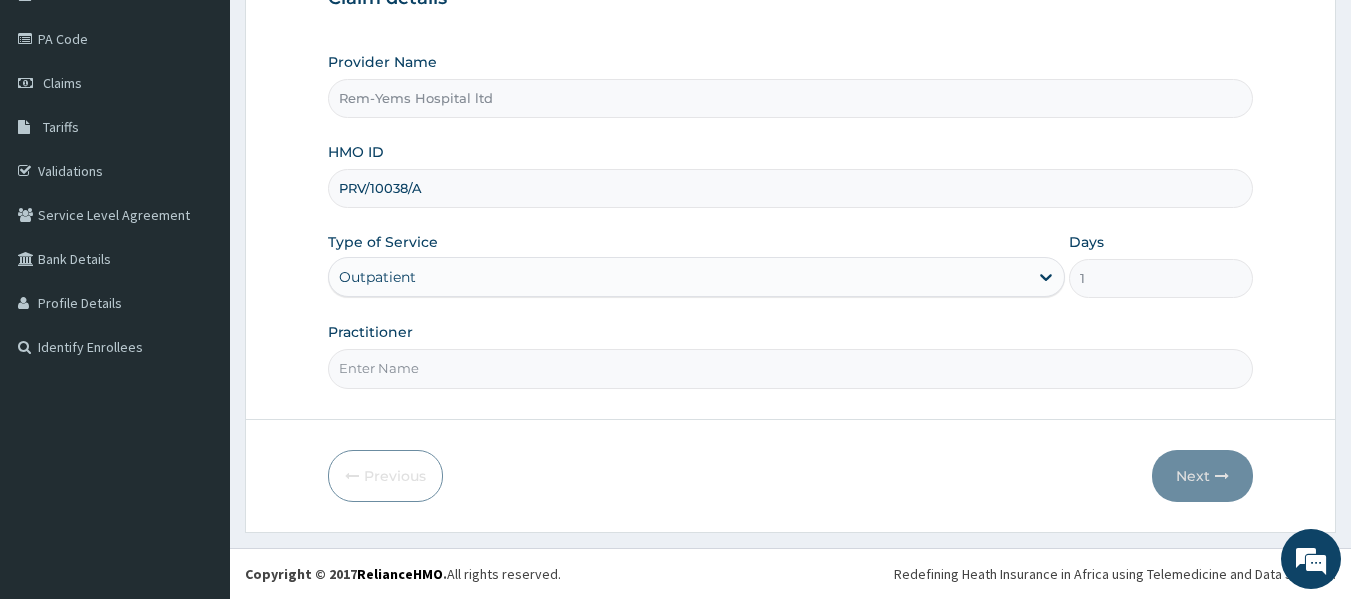 click on "Practitioner" at bounding box center (791, 368) 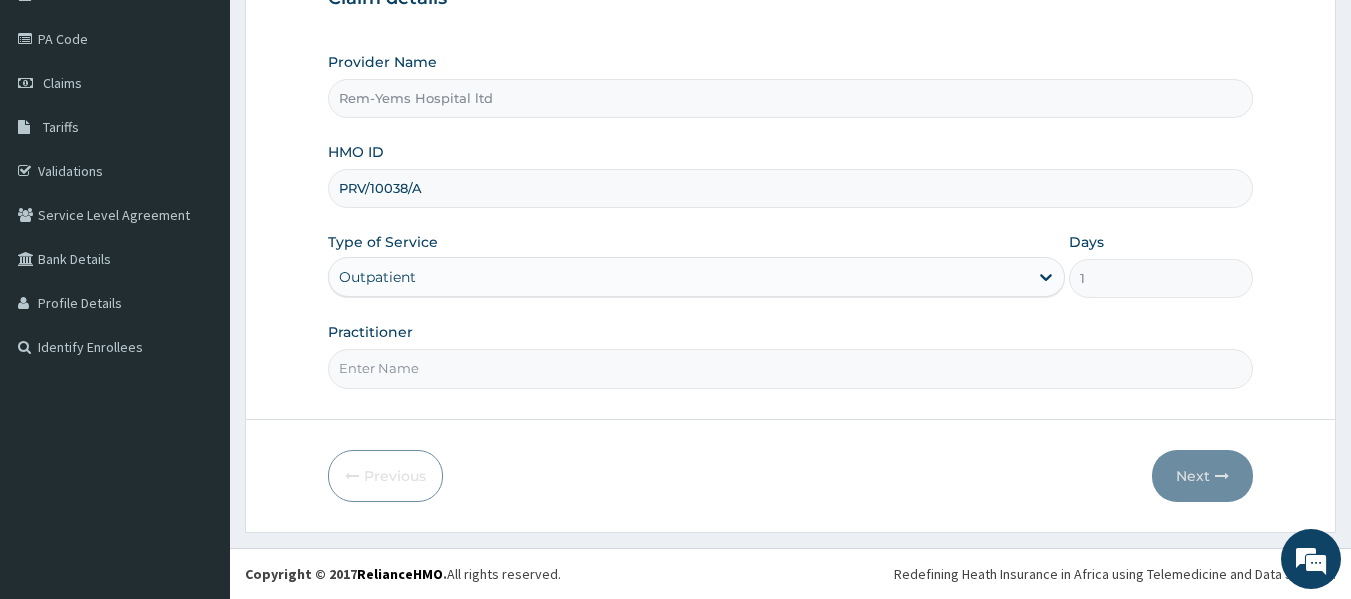 type on "DR SHOYINKA" 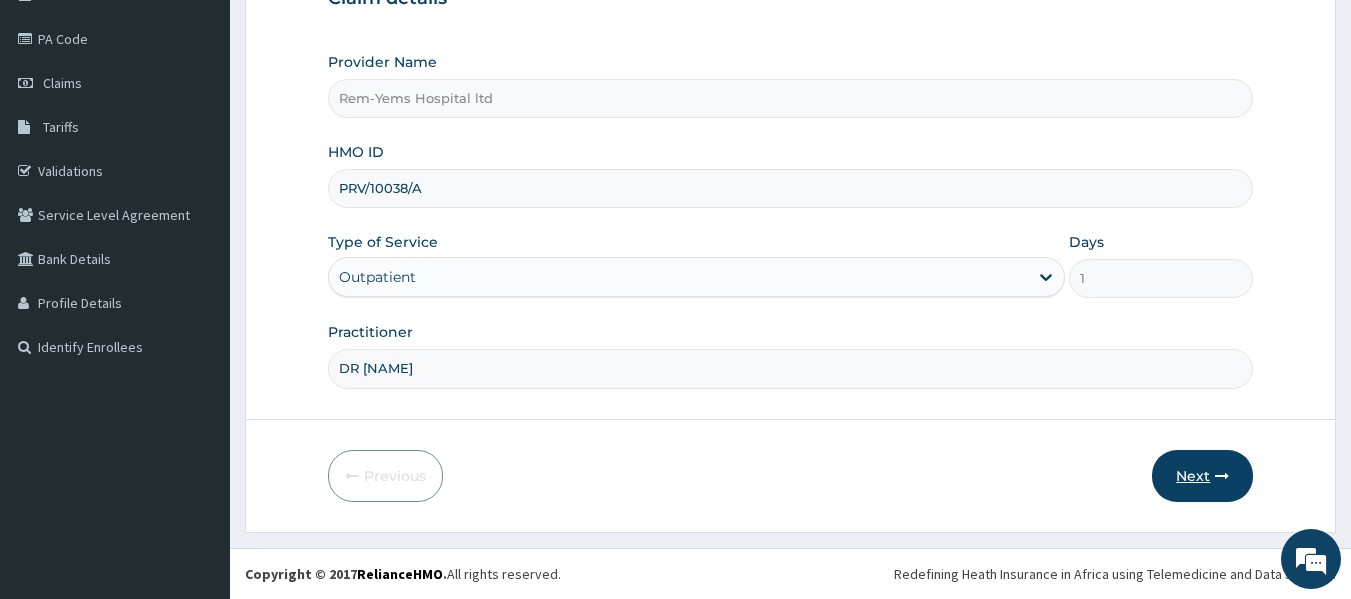 click on "Next" at bounding box center (1202, 476) 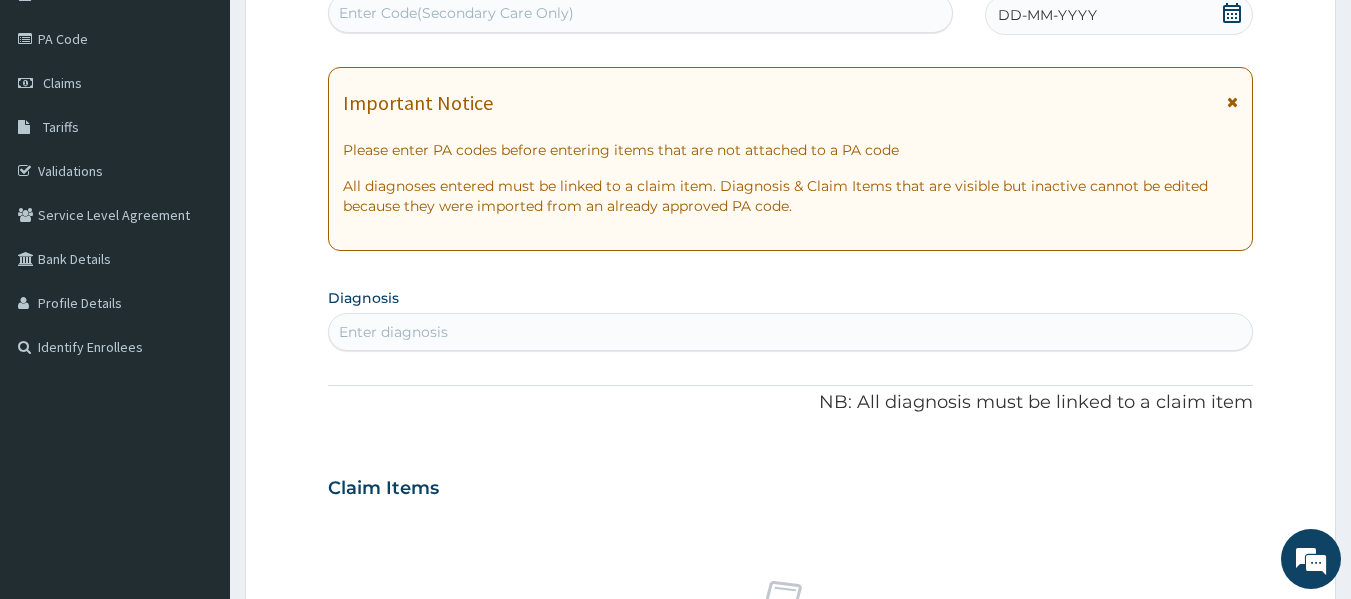 click on "Enter Code(Secondary Care Only)" at bounding box center (641, 13) 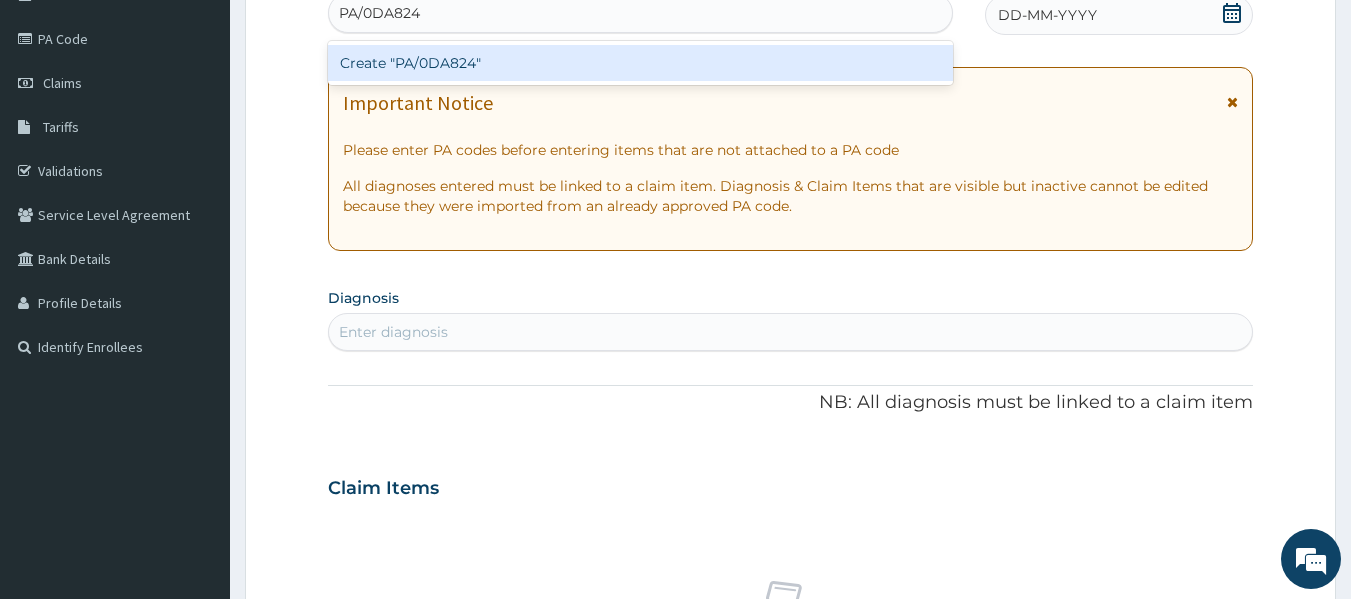 click on "Create "PA/0DA824"" at bounding box center (641, 63) 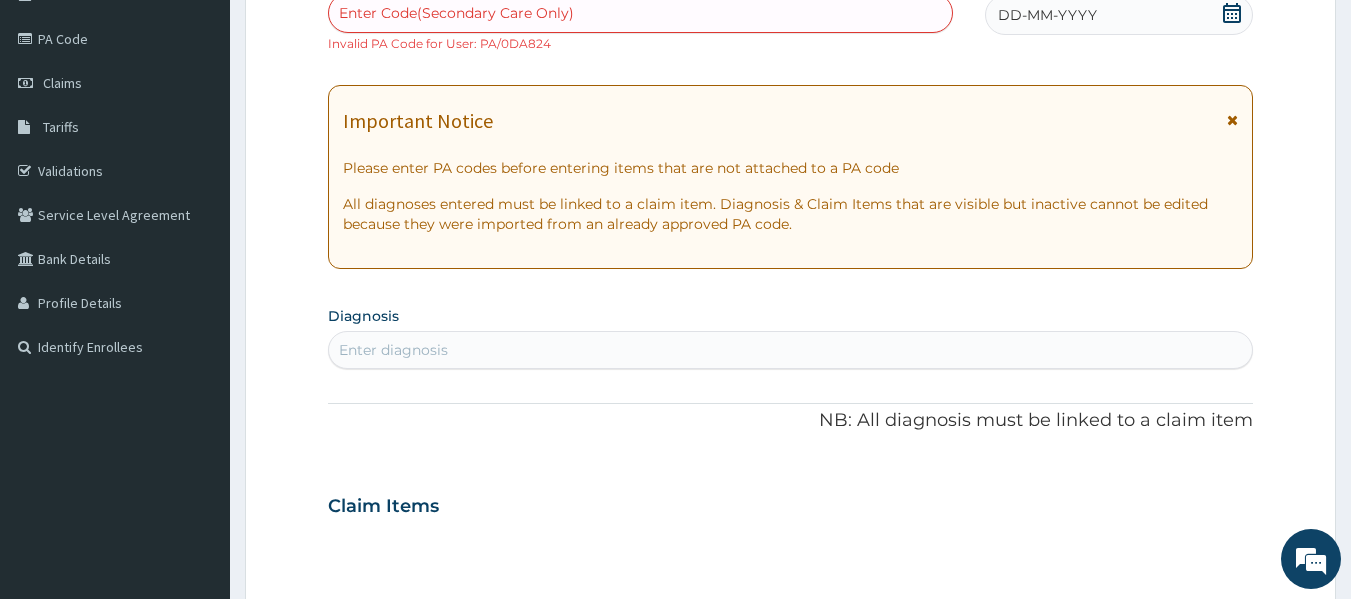 scroll, scrollTop: 0, scrollLeft: 0, axis: both 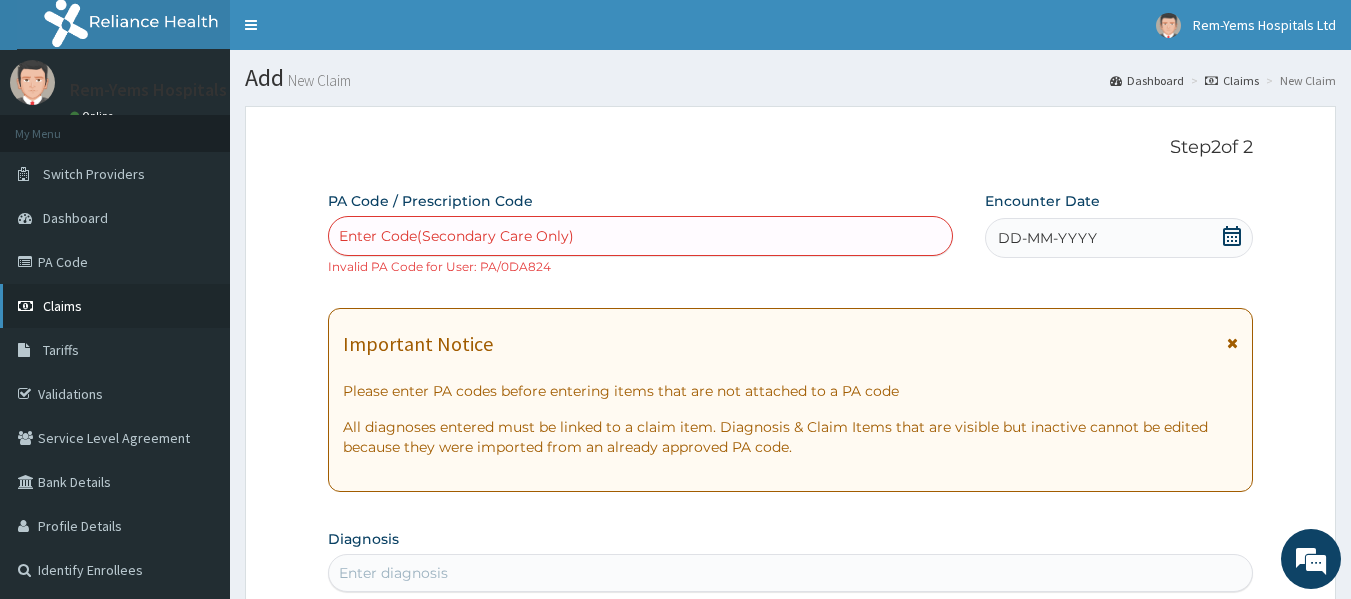 click on "Claims" at bounding box center (62, 306) 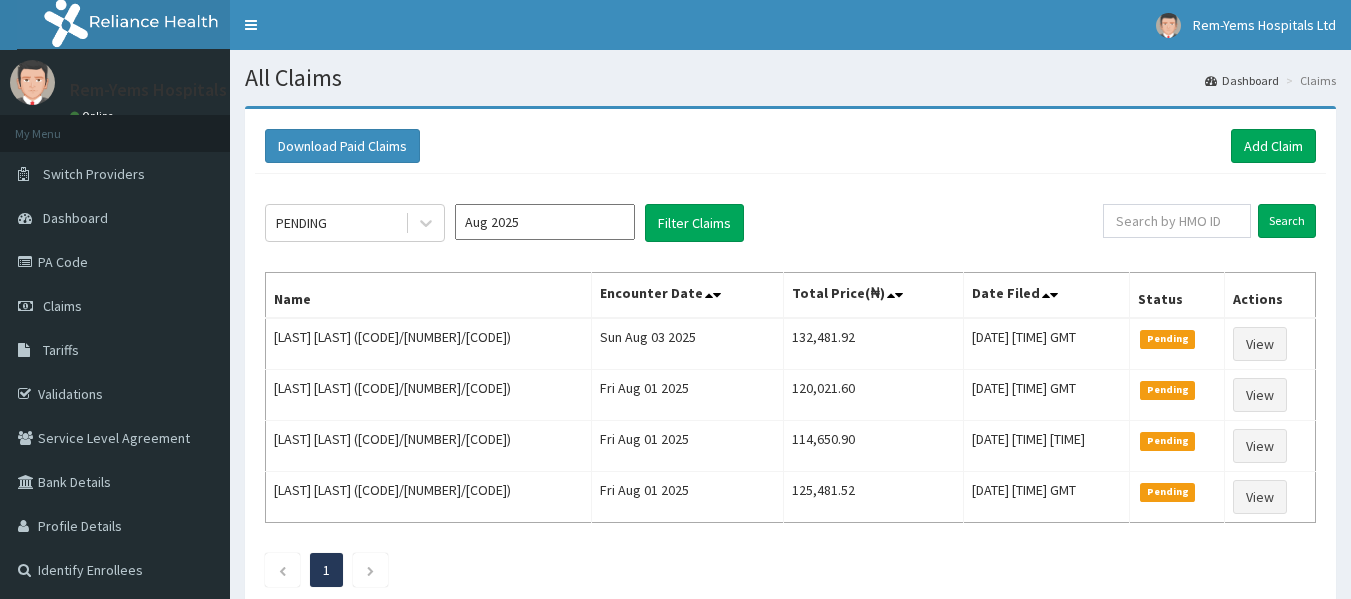 scroll, scrollTop: 0, scrollLeft: 0, axis: both 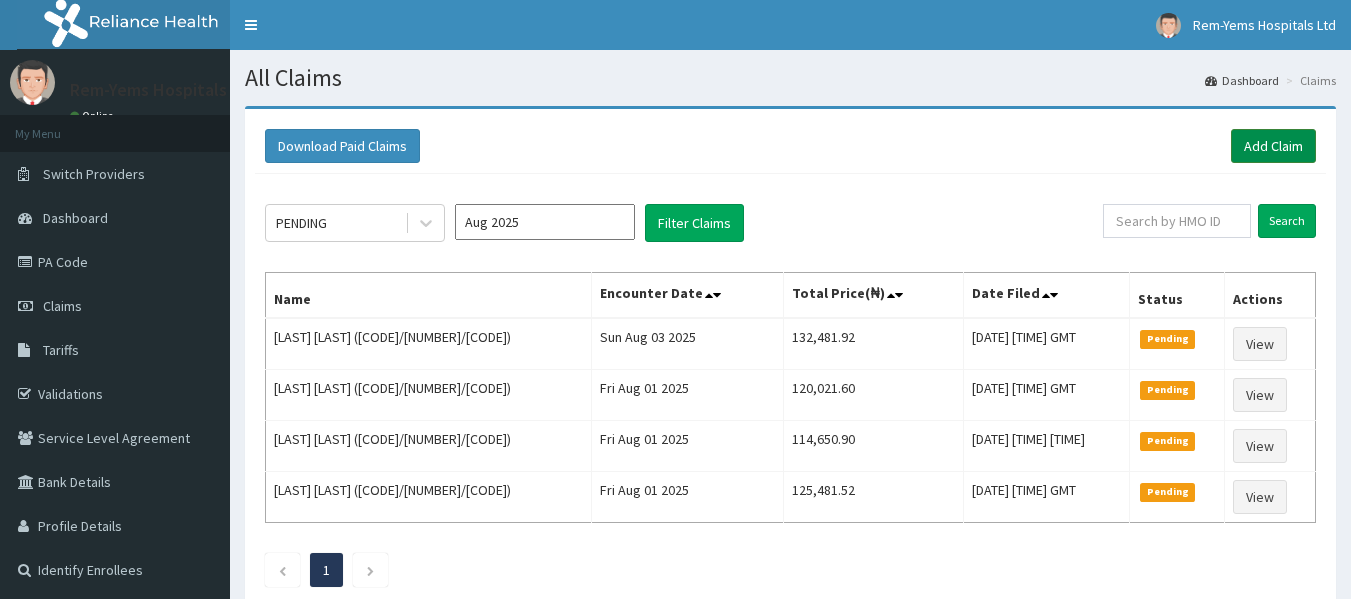 click on "Add Claim" at bounding box center [1273, 146] 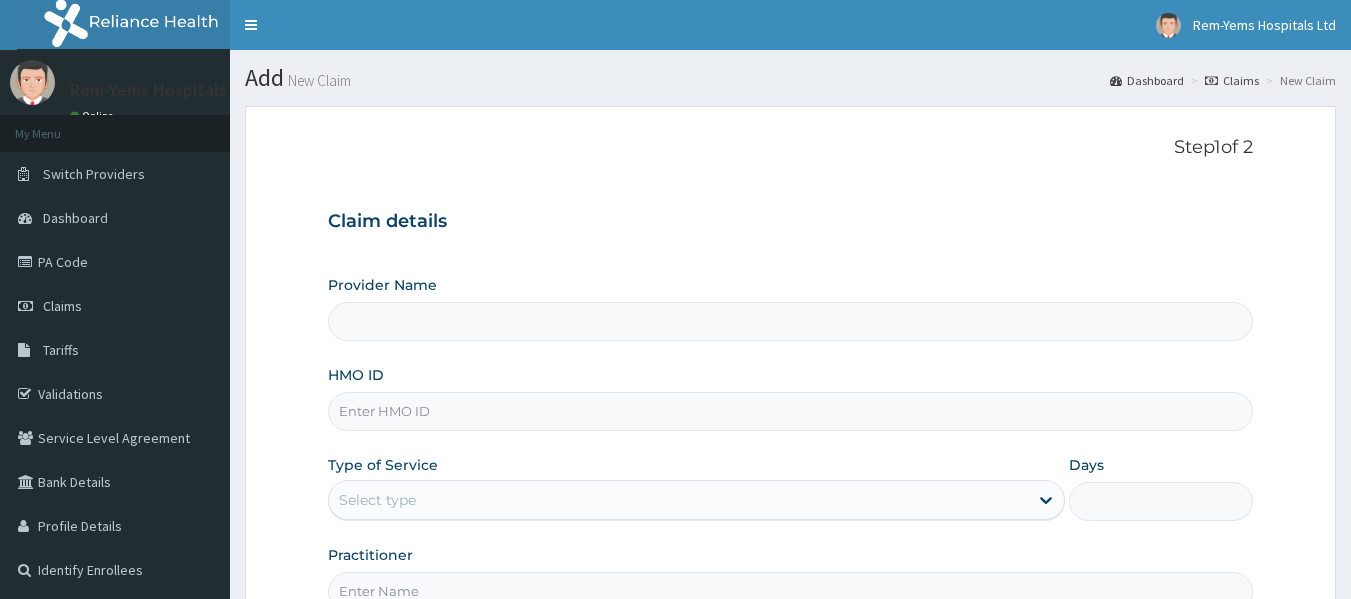 type on "Rem-Yems Hospital ltd" 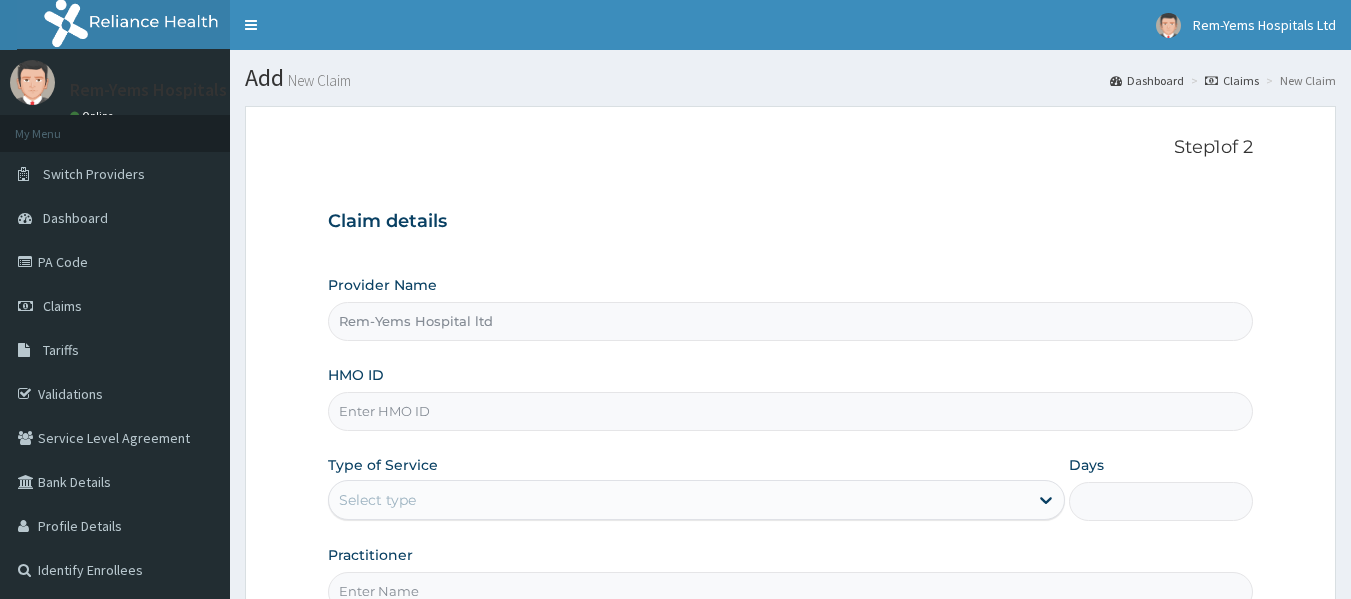 scroll, scrollTop: 0, scrollLeft: 0, axis: both 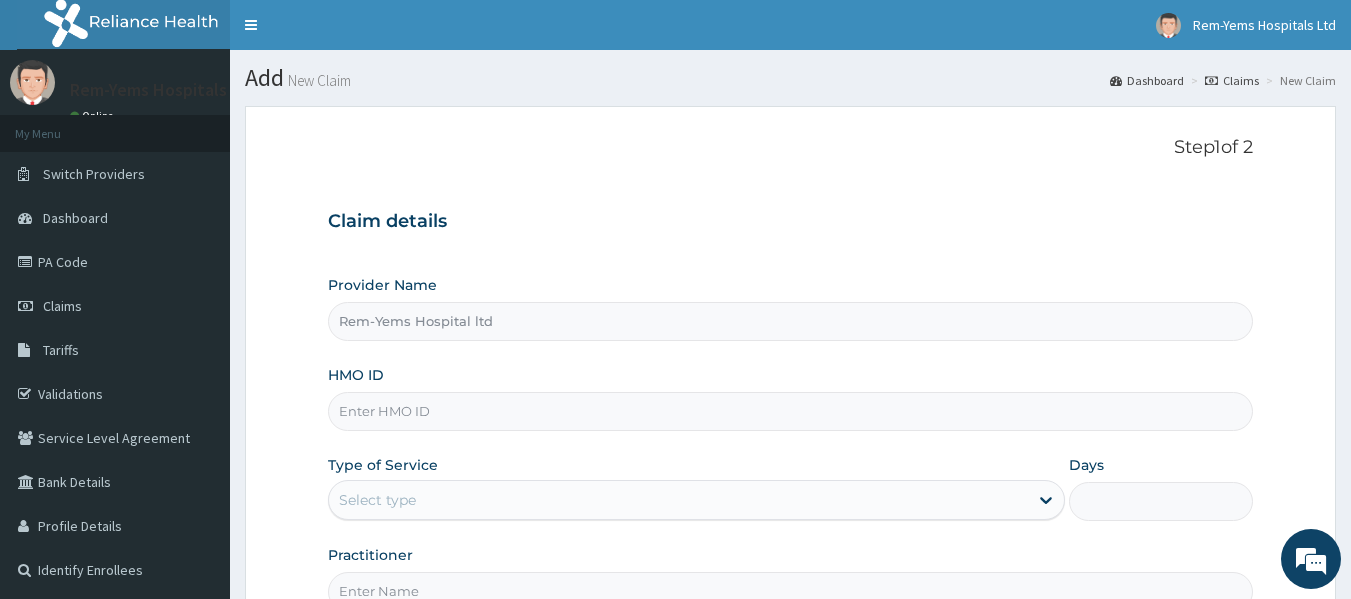 click on "HMO ID" at bounding box center [791, 411] 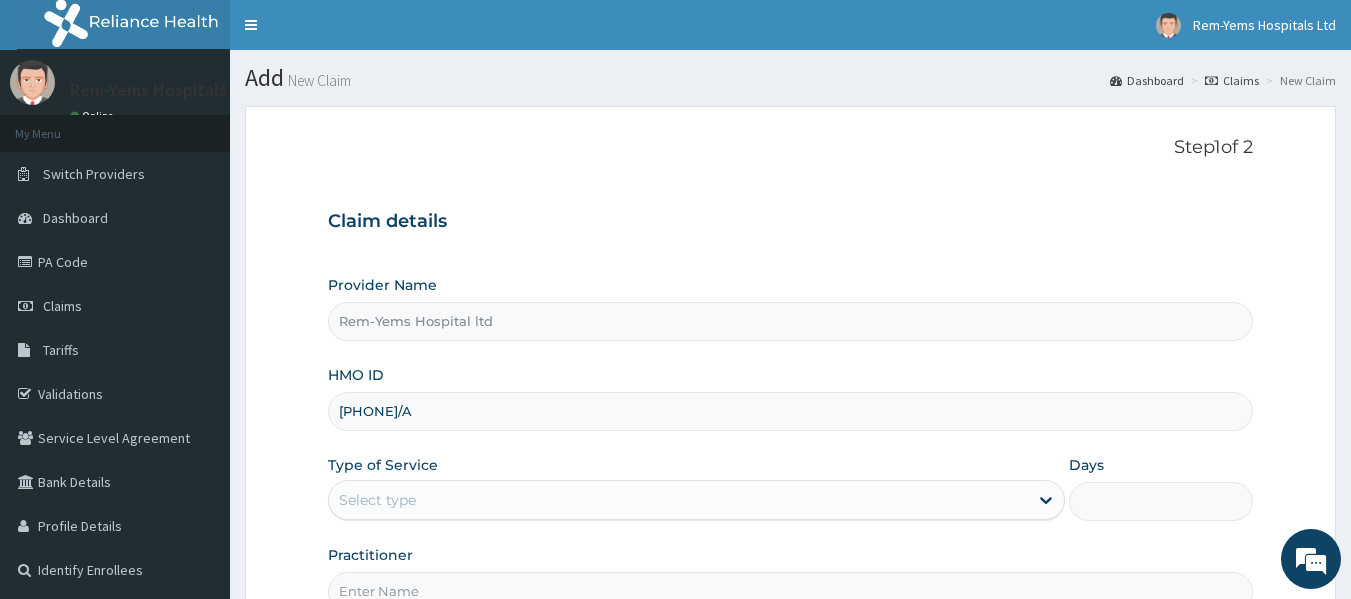scroll, scrollTop: 0, scrollLeft: 0, axis: both 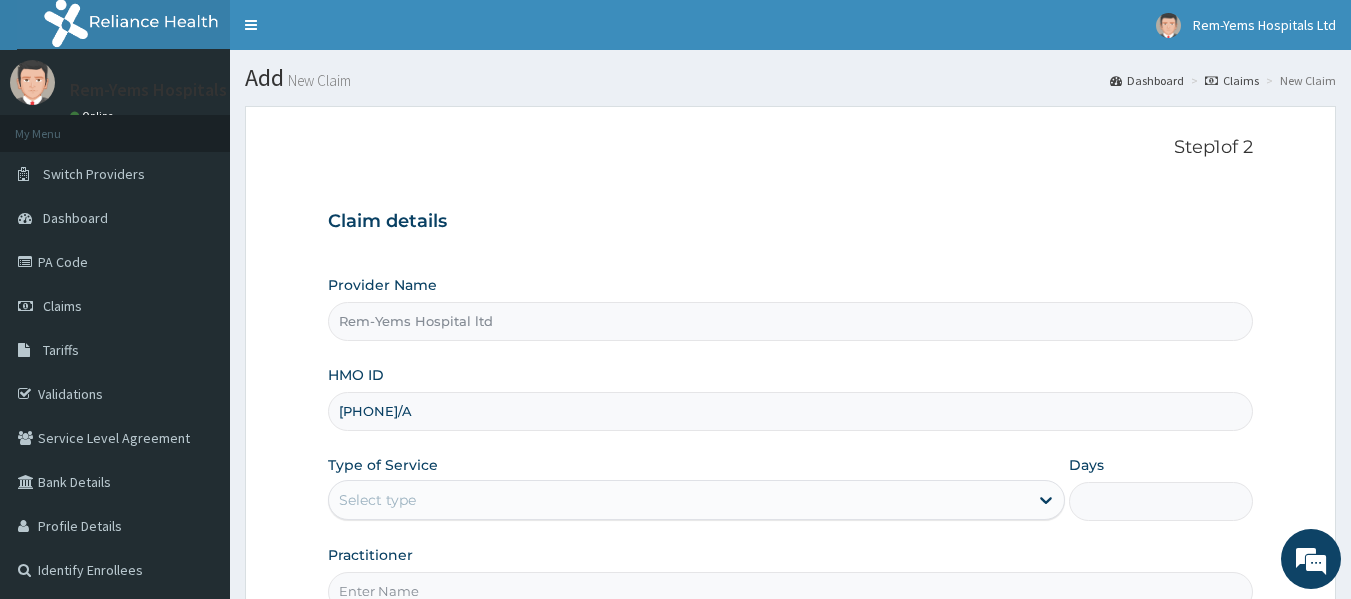 type on "PRN/10038/A" 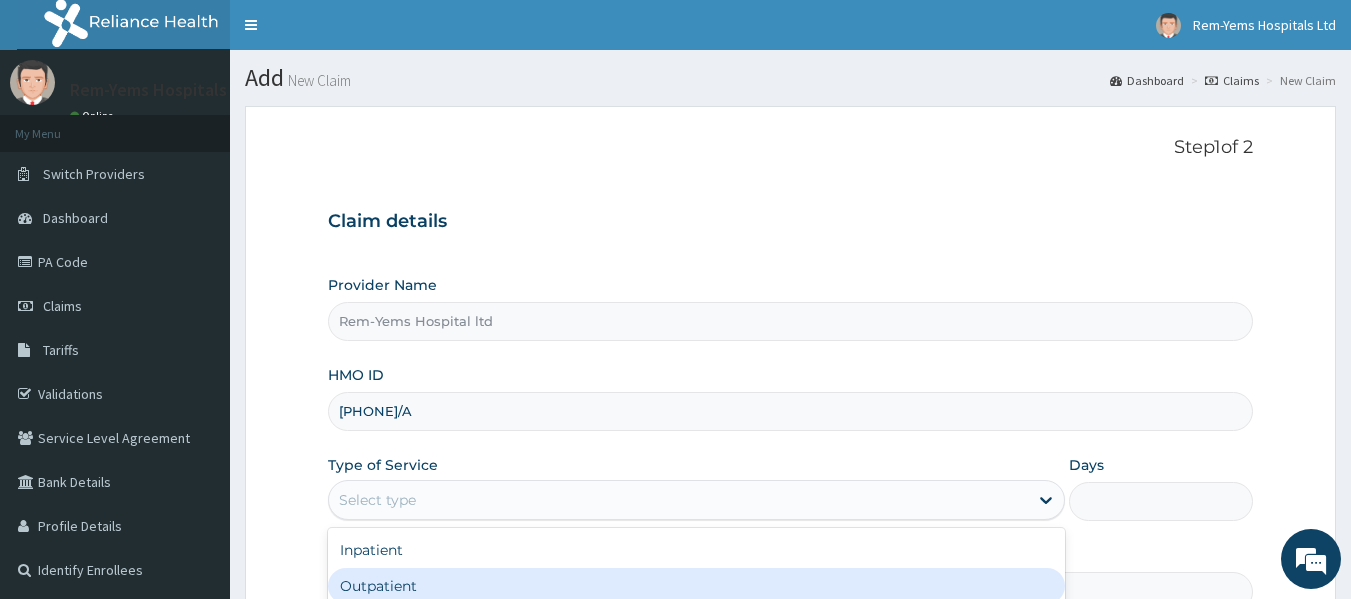 click on "Outpatient" at bounding box center (696, 586) 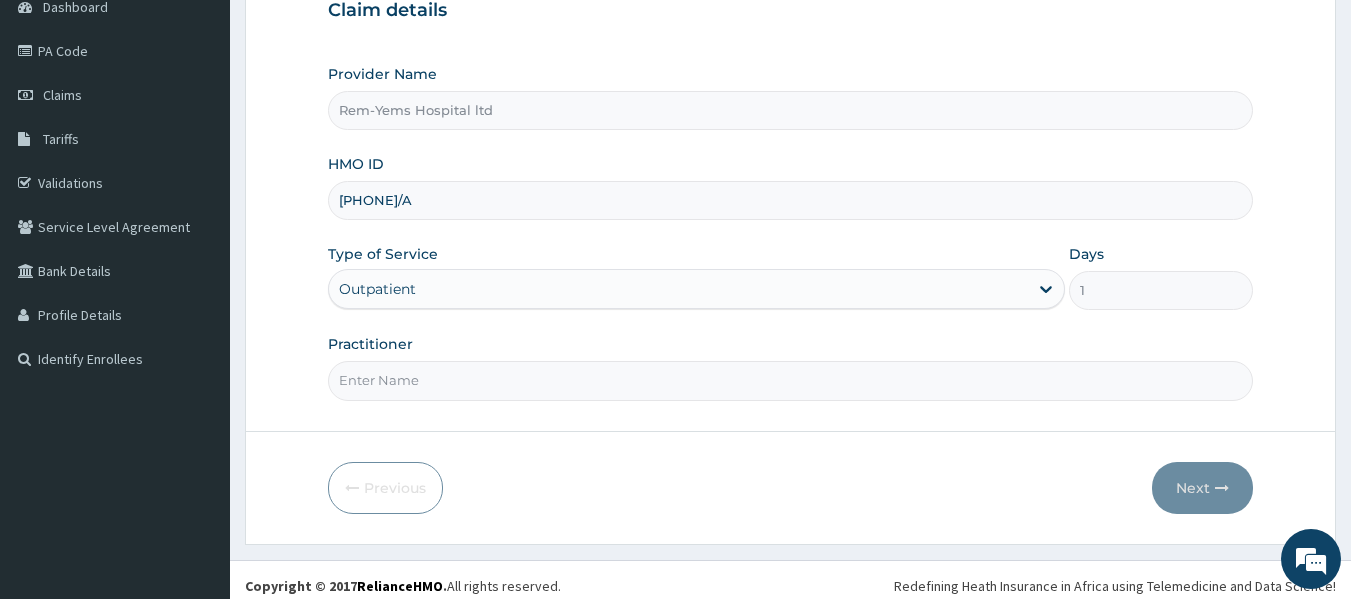 scroll, scrollTop: 223, scrollLeft: 0, axis: vertical 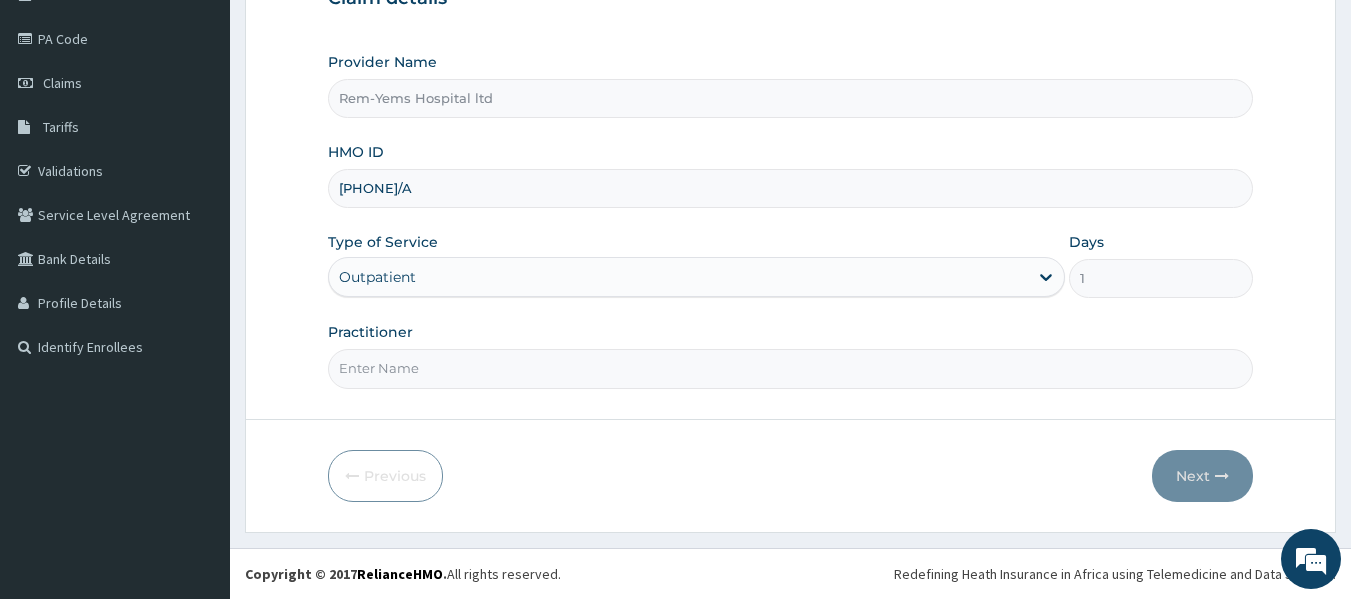 click on "Practitioner" at bounding box center (791, 368) 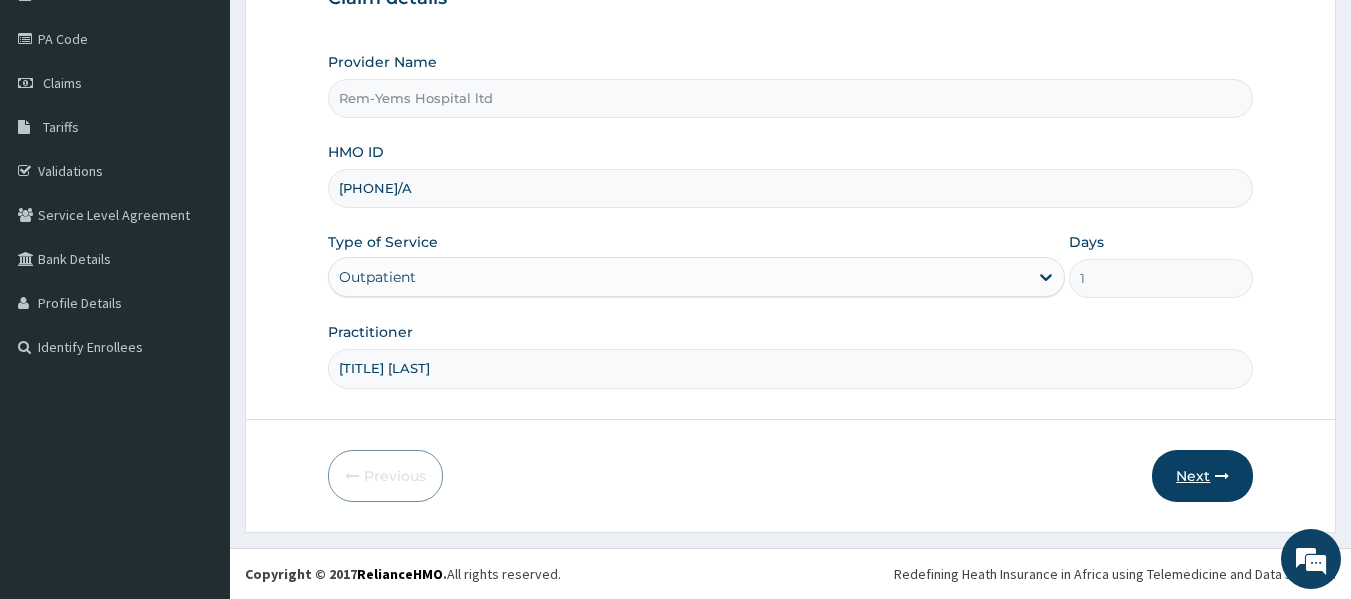 click on "Next" at bounding box center [1202, 476] 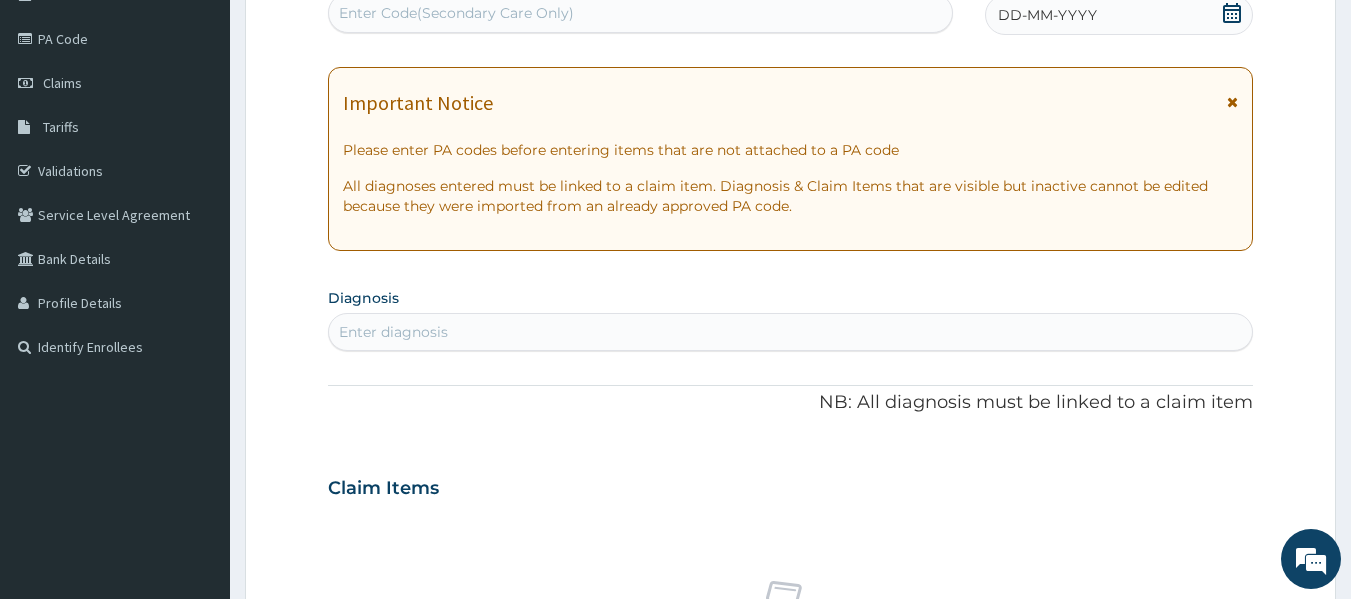 click on "Enter Code(Secondary Care Only)" at bounding box center (456, 13) 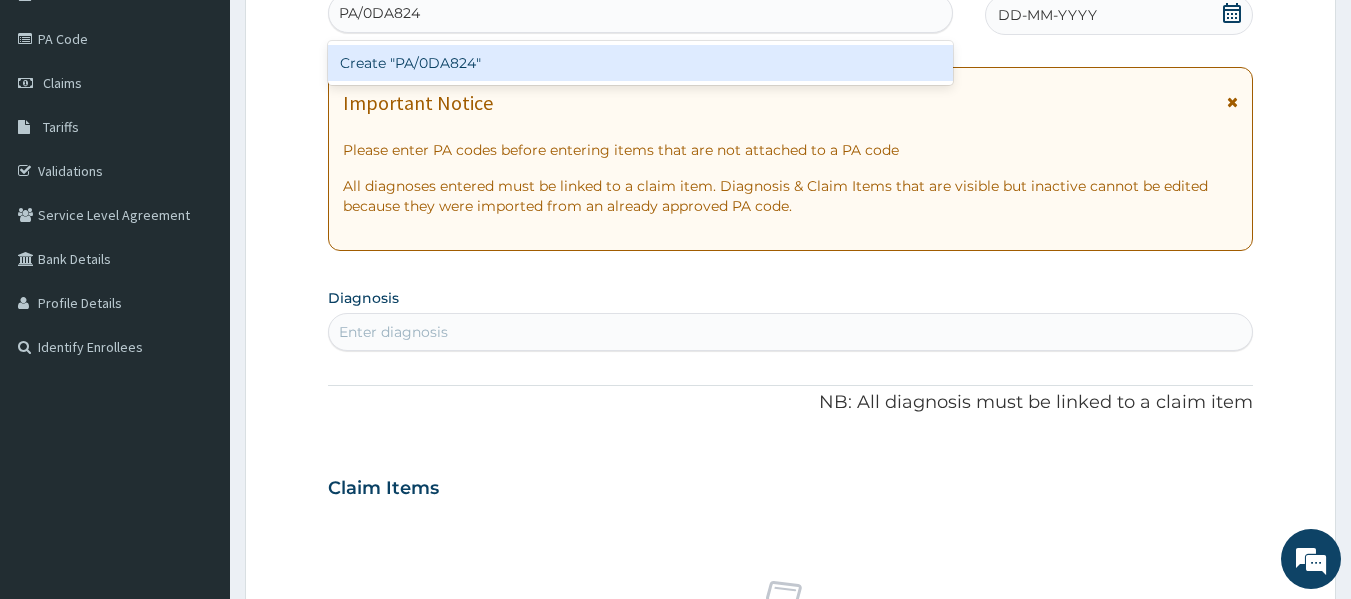 click on "Create "PA/0DA824"" at bounding box center [641, 63] 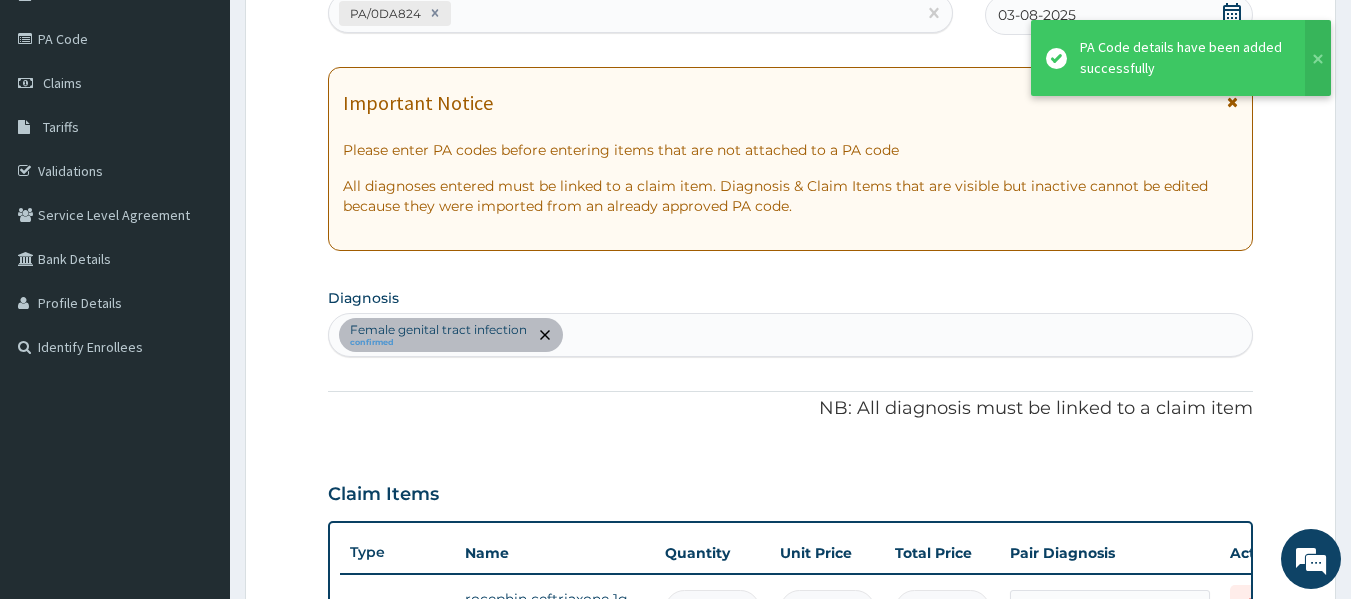 scroll, scrollTop: 814, scrollLeft: 0, axis: vertical 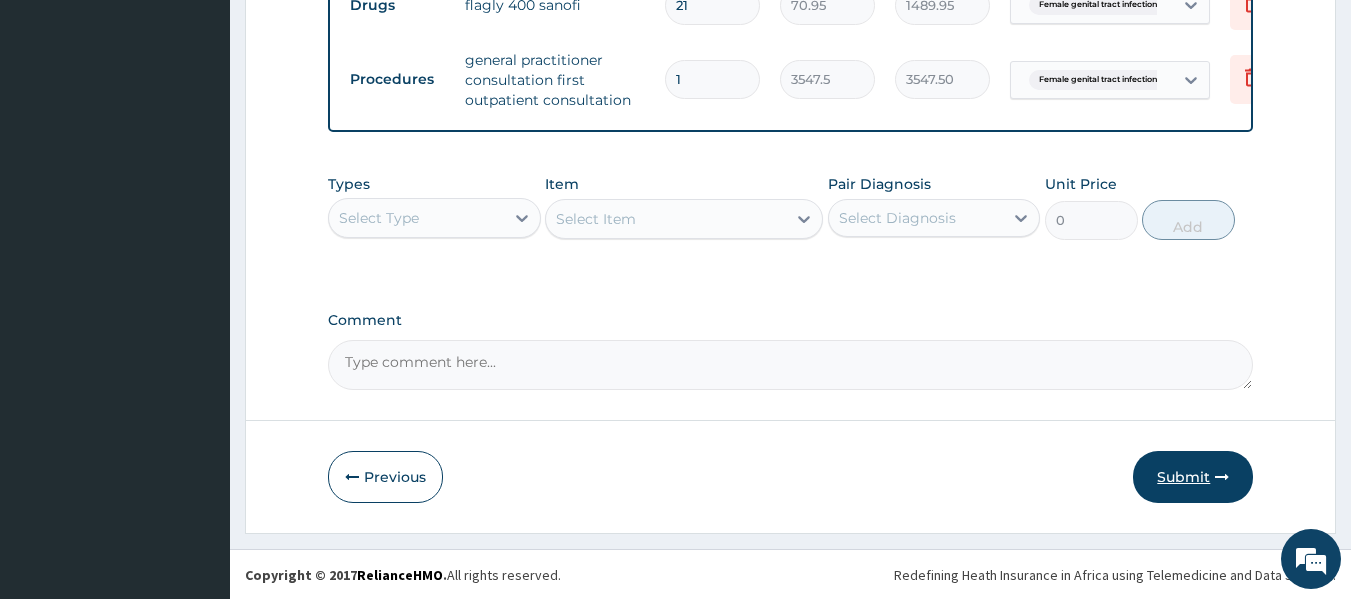 click on "Submit" at bounding box center (1193, 477) 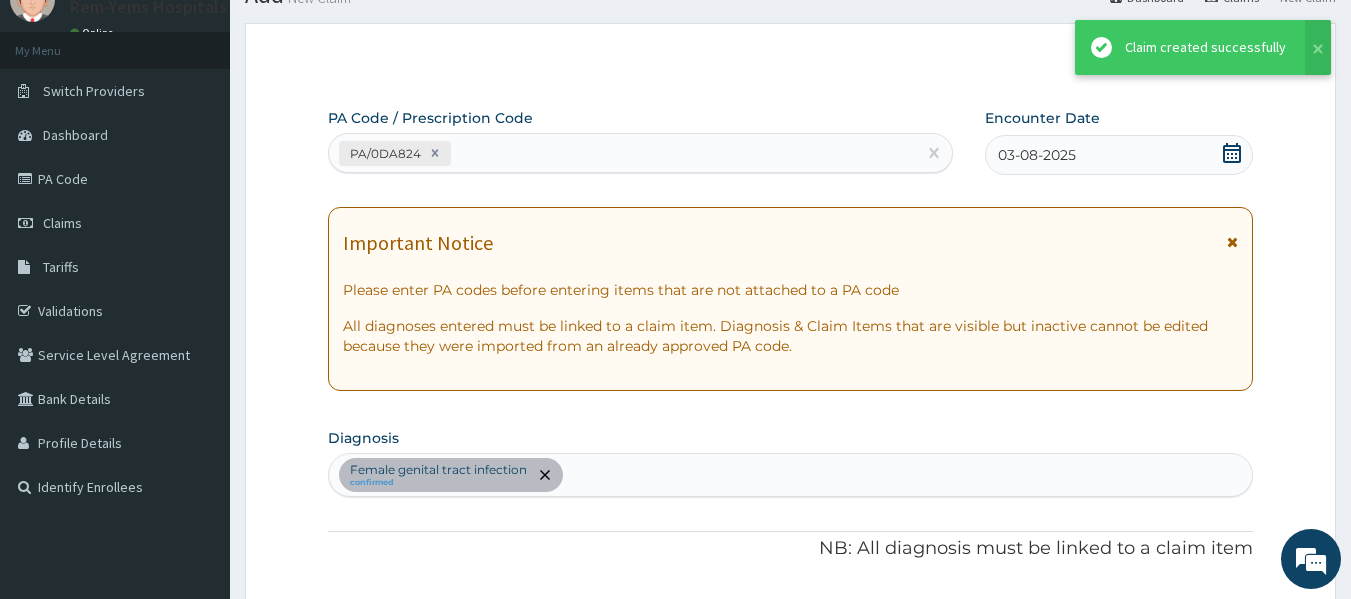 scroll, scrollTop: 1034, scrollLeft: 0, axis: vertical 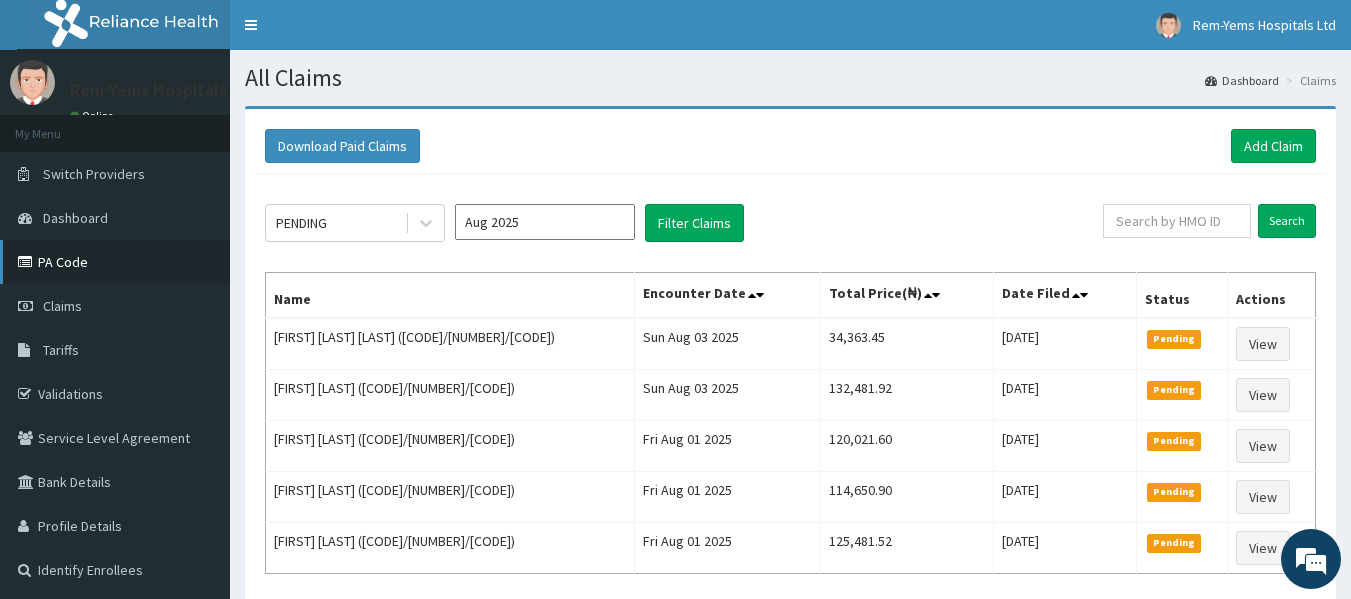 click on "PA Code" at bounding box center [115, 262] 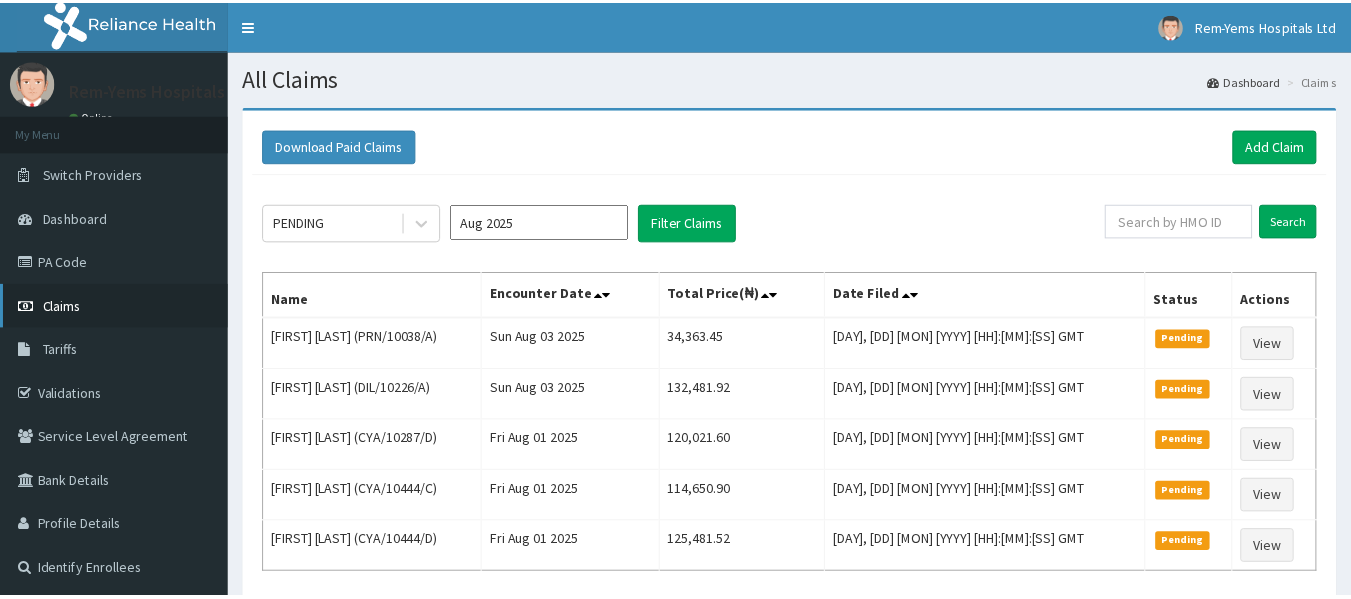 scroll, scrollTop: 0, scrollLeft: 0, axis: both 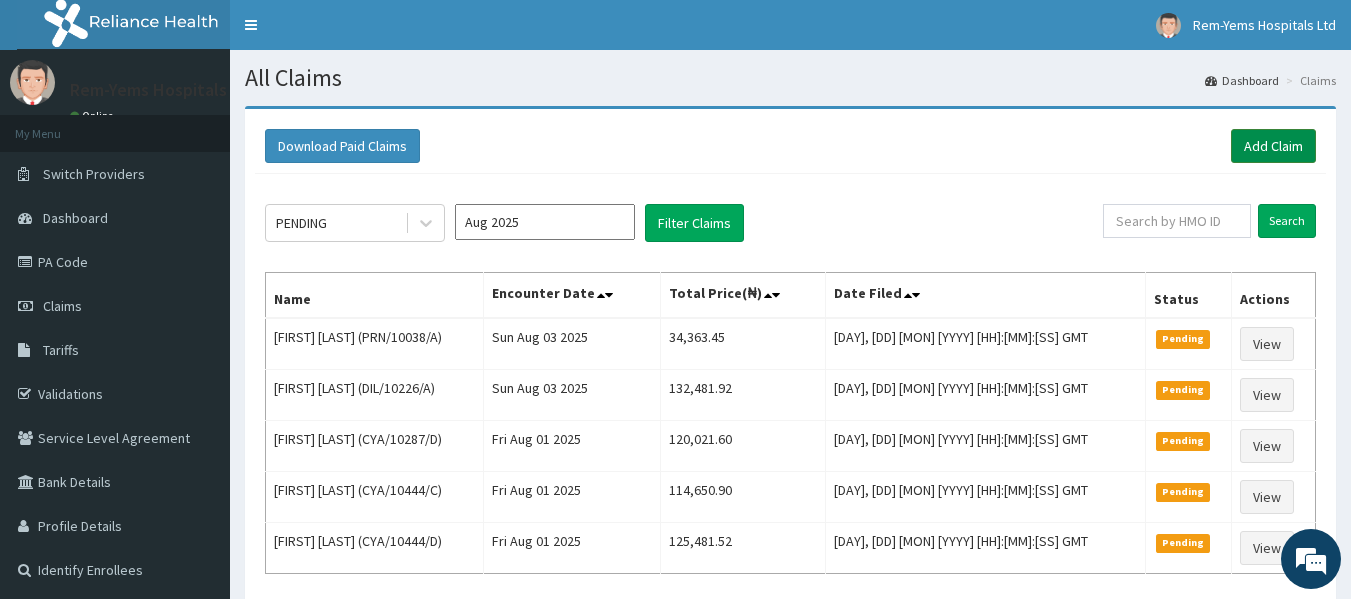 click on "Add Claim" at bounding box center (1273, 146) 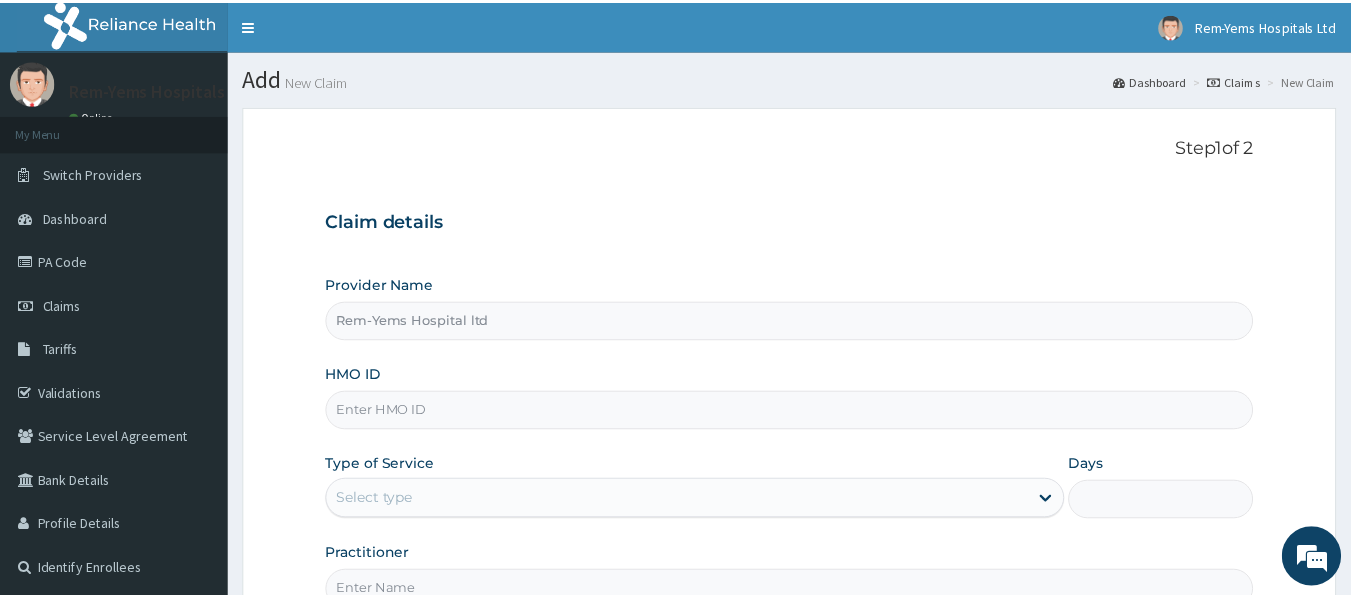 scroll, scrollTop: 0, scrollLeft: 0, axis: both 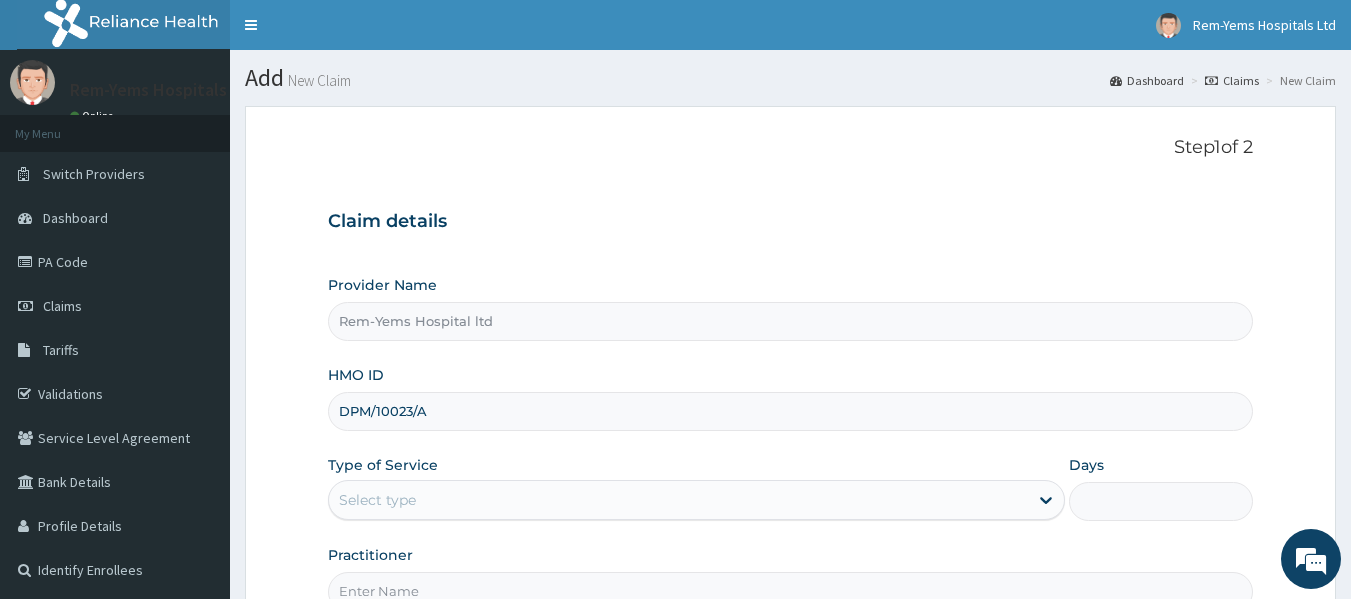 type on "DPM/10023/A" 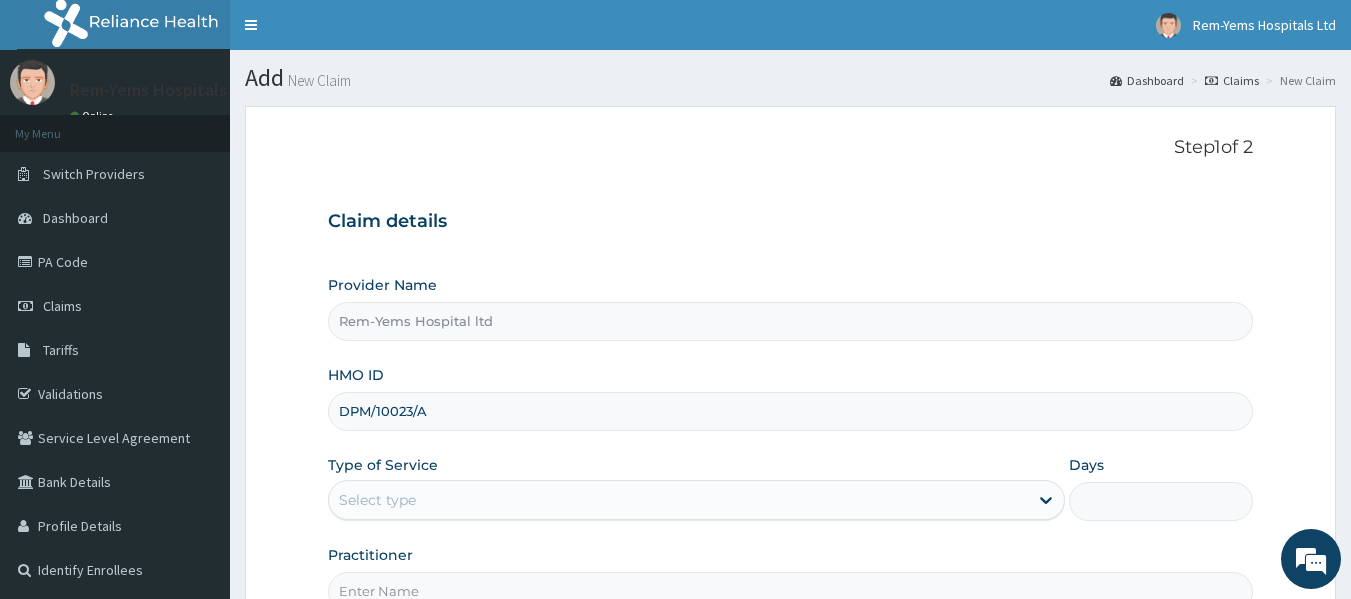 click on "Select type" at bounding box center (678, 500) 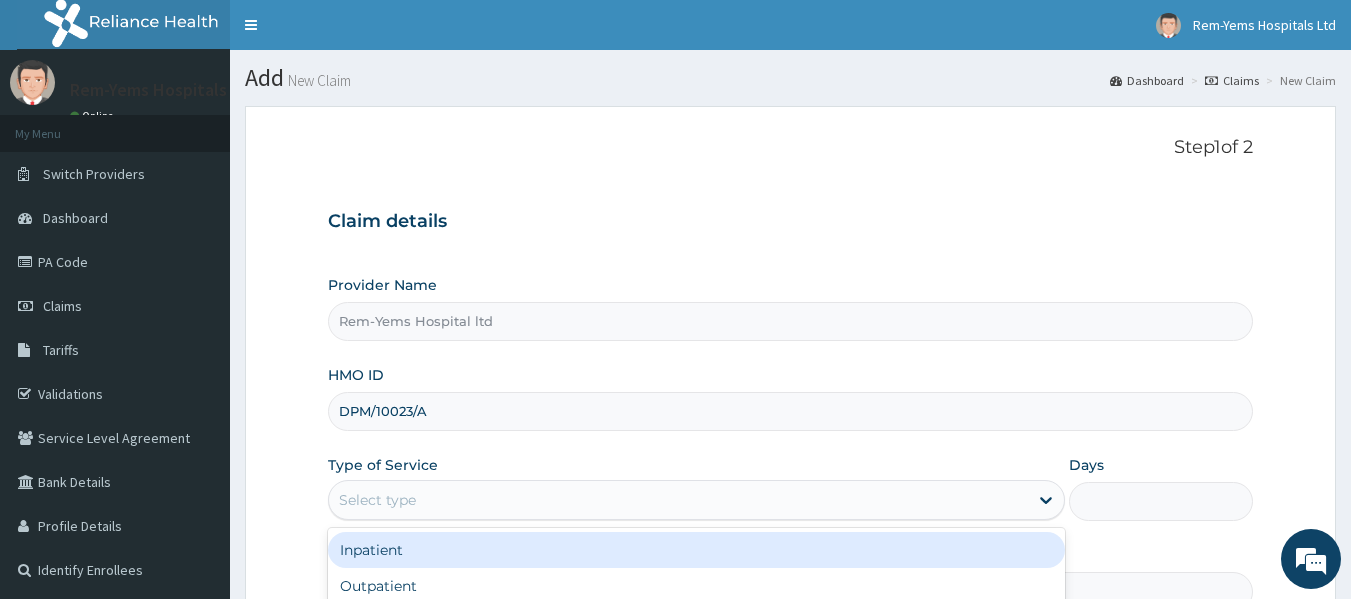 scroll, scrollTop: 0, scrollLeft: 0, axis: both 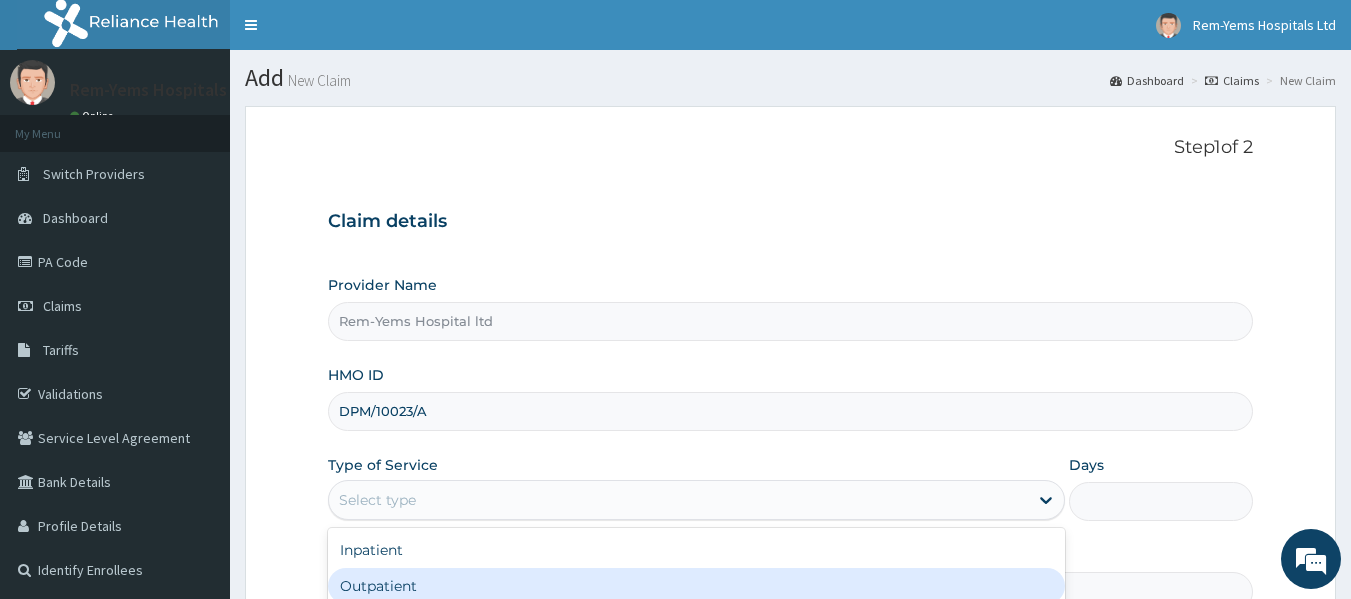 click on "Outpatient" at bounding box center (696, 586) 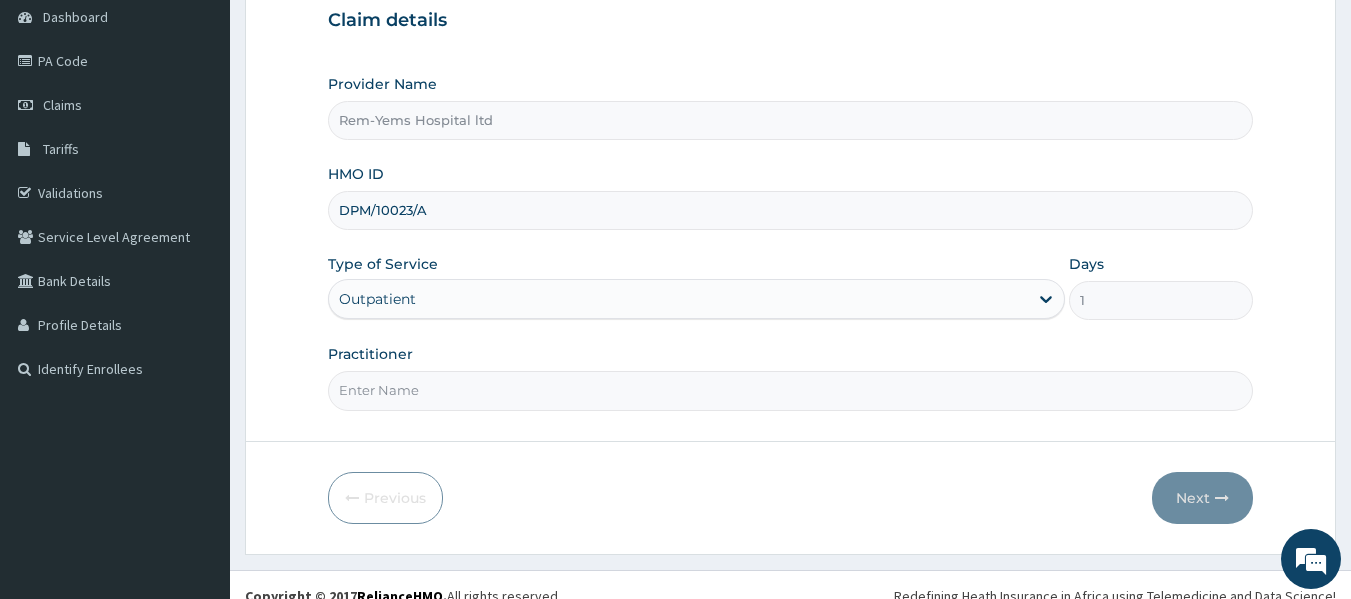 scroll, scrollTop: 223, scrollLeft: 0, axis: vertical 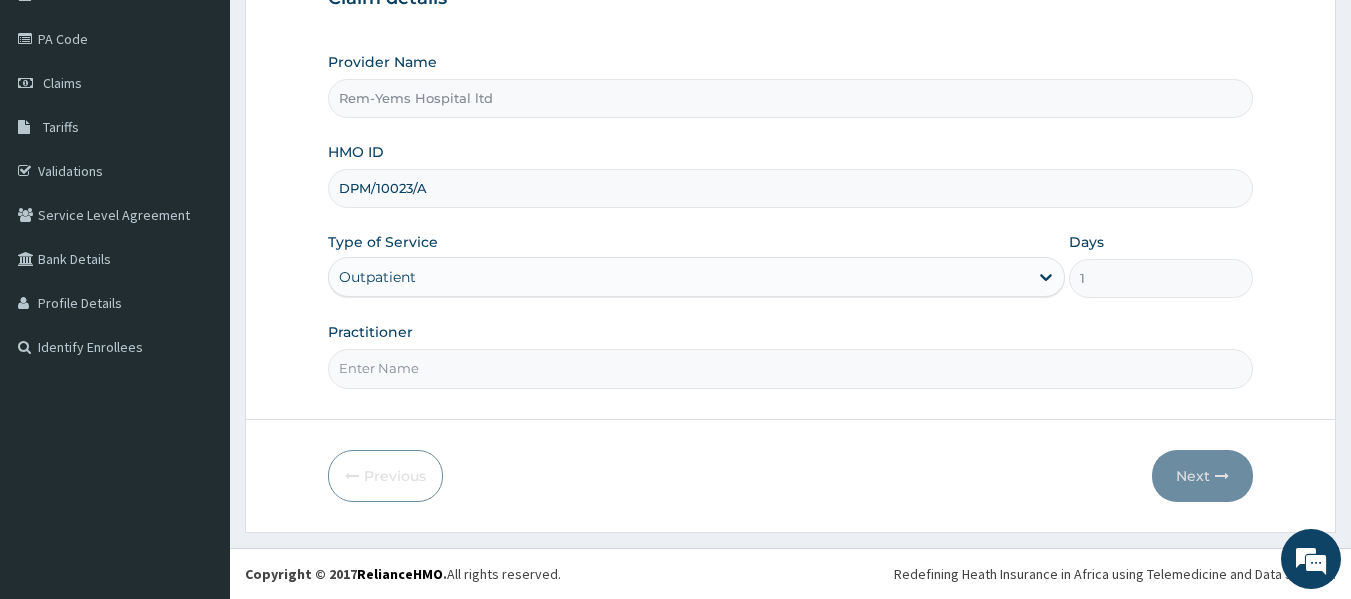 click on "Practitioner" at bounding box center [791, 368] 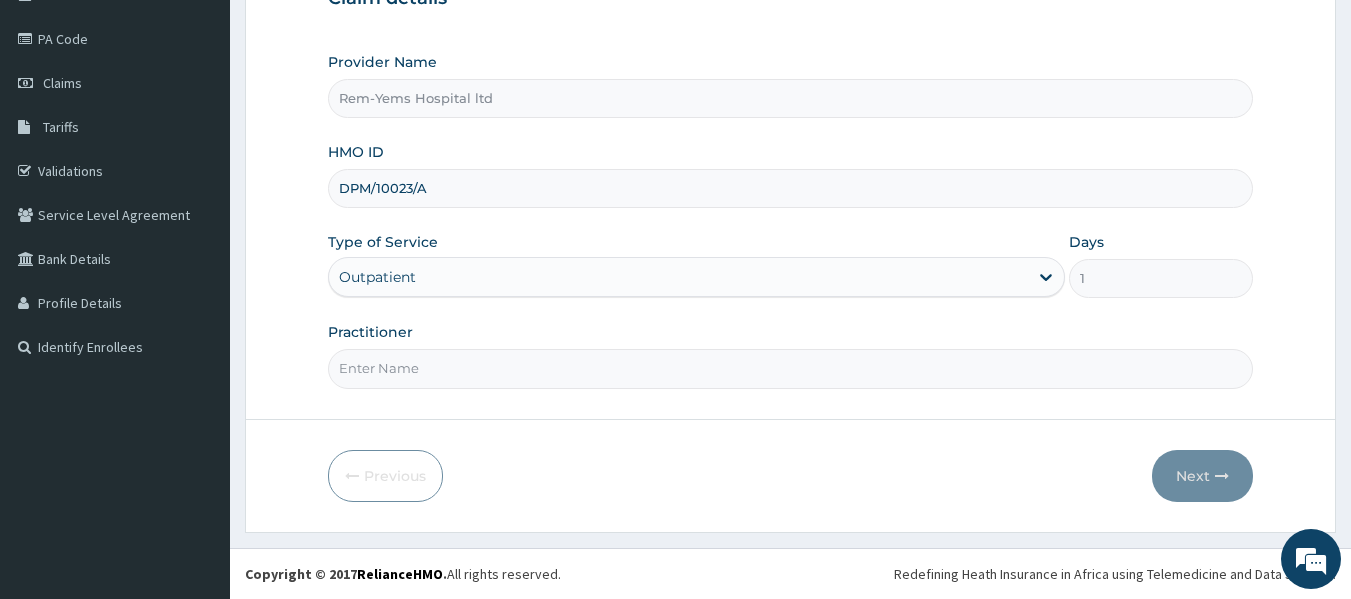 type on "DR SHOYINKA" 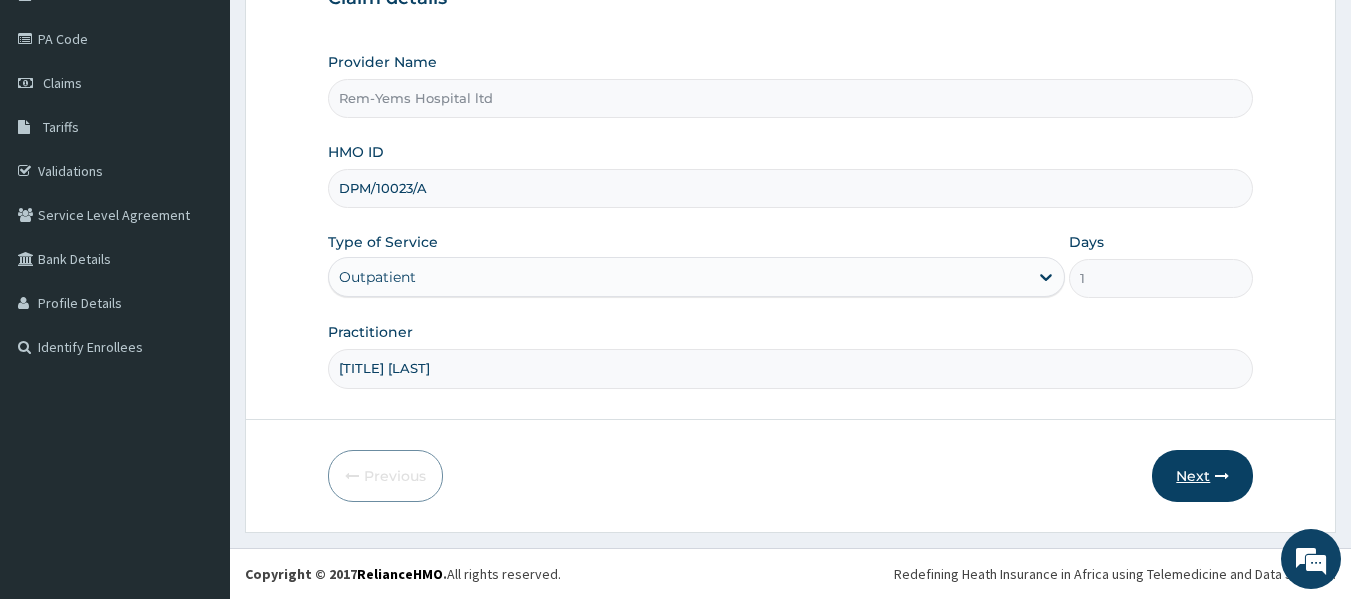 click on "Next" at bounding box center (1202, 476) 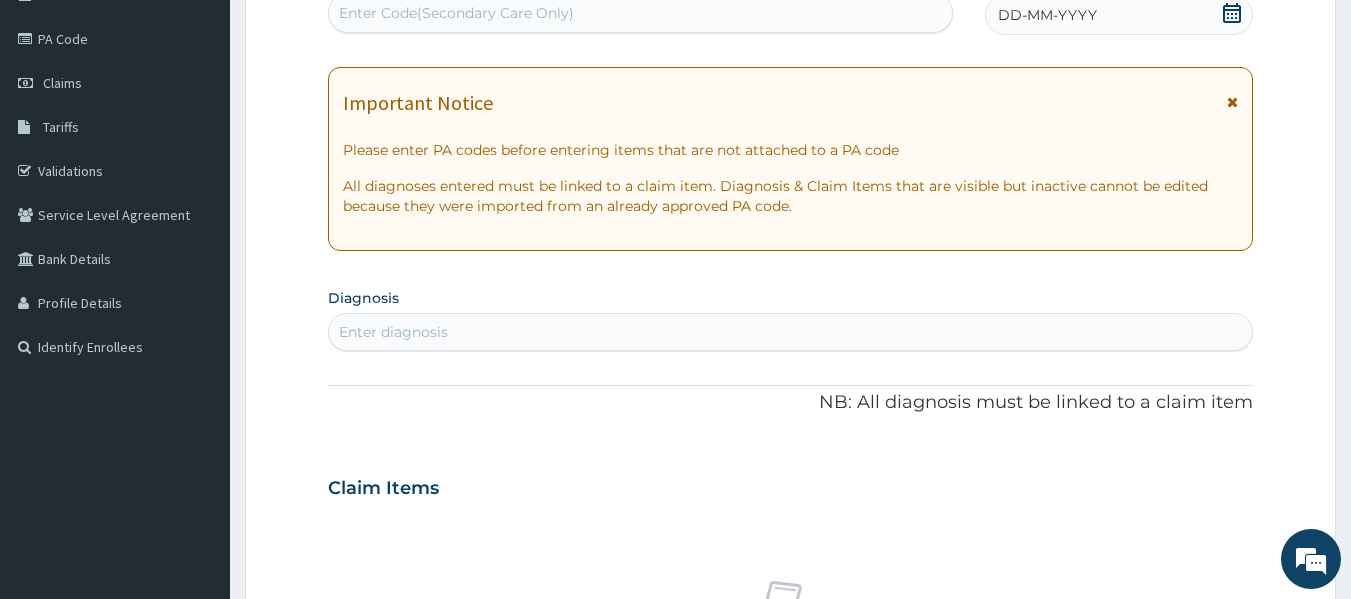 click on "Enter Code(Secondary Care Only)" at bounding box center (456, 13) 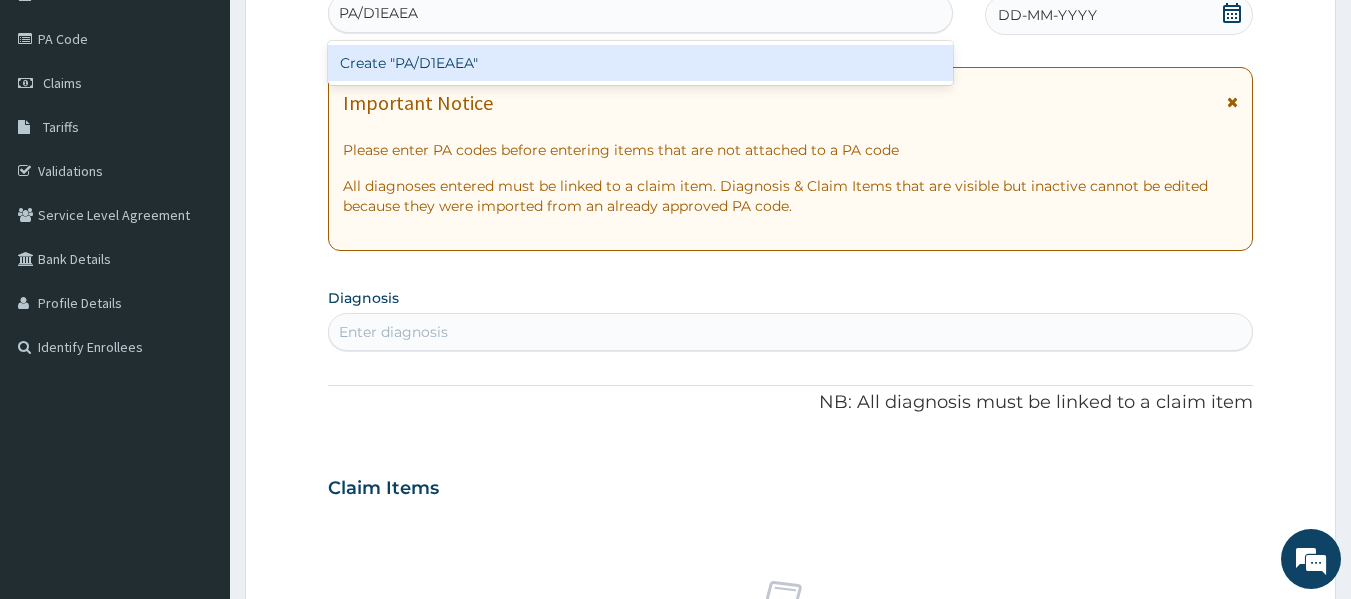 click on "Create "PA/D1EAEA"" at bounding box center [641, 63] 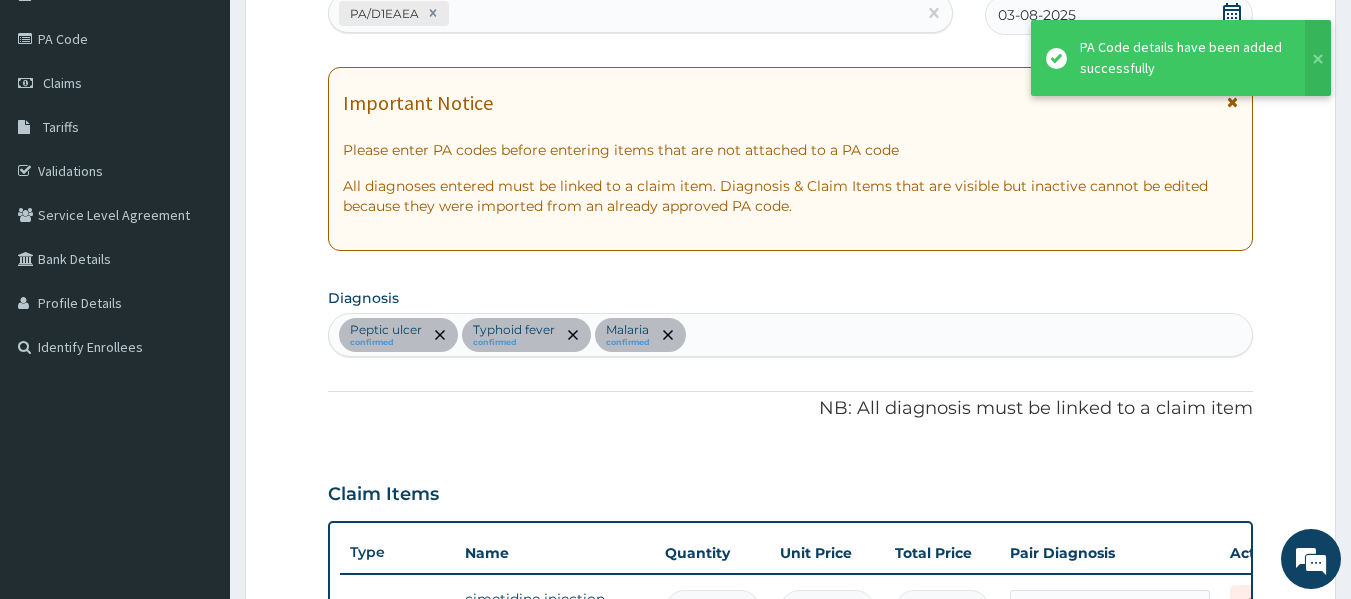scroll, scrollTop: 1383, scrollLeft: 0, axis: vertical 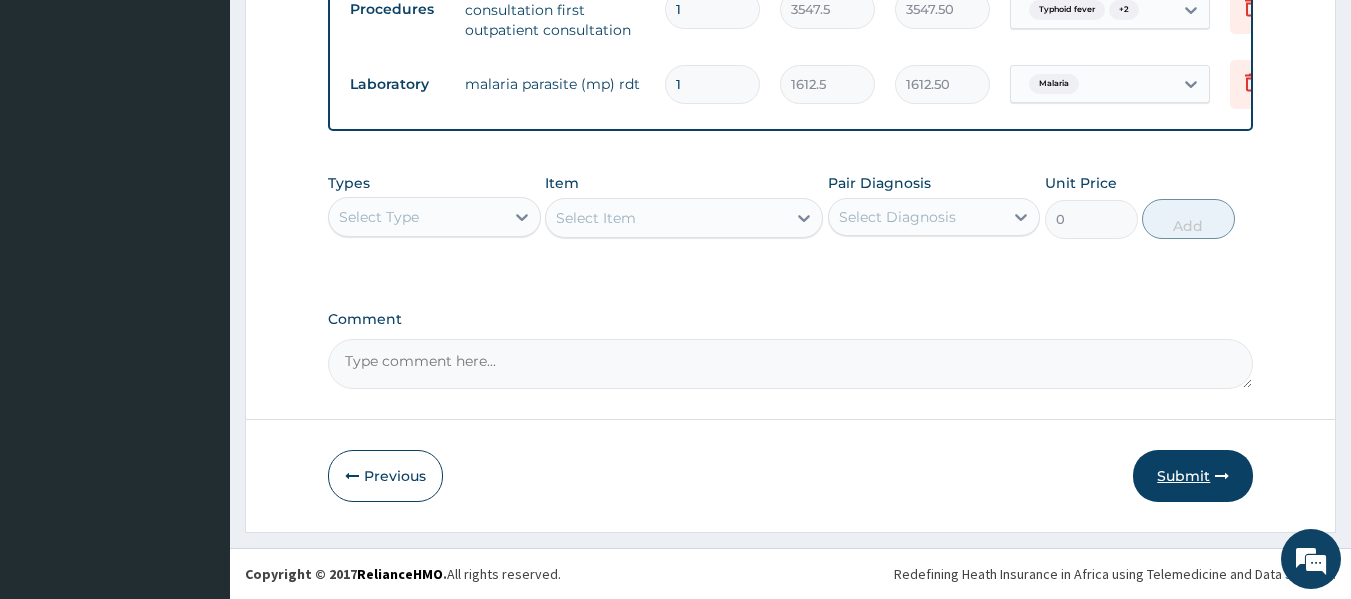 click on "Submit" at bounding box center (1193, 476) 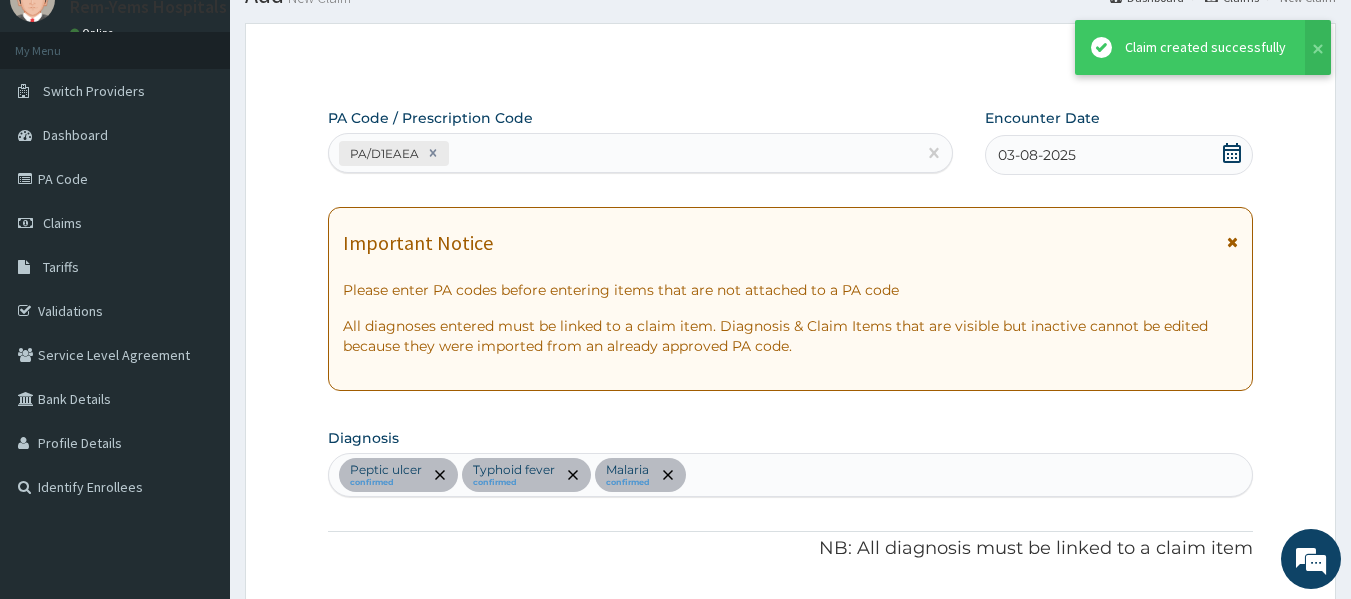 scroll, scrollTop: 1613, scrollLeft: 0, axis: vertical 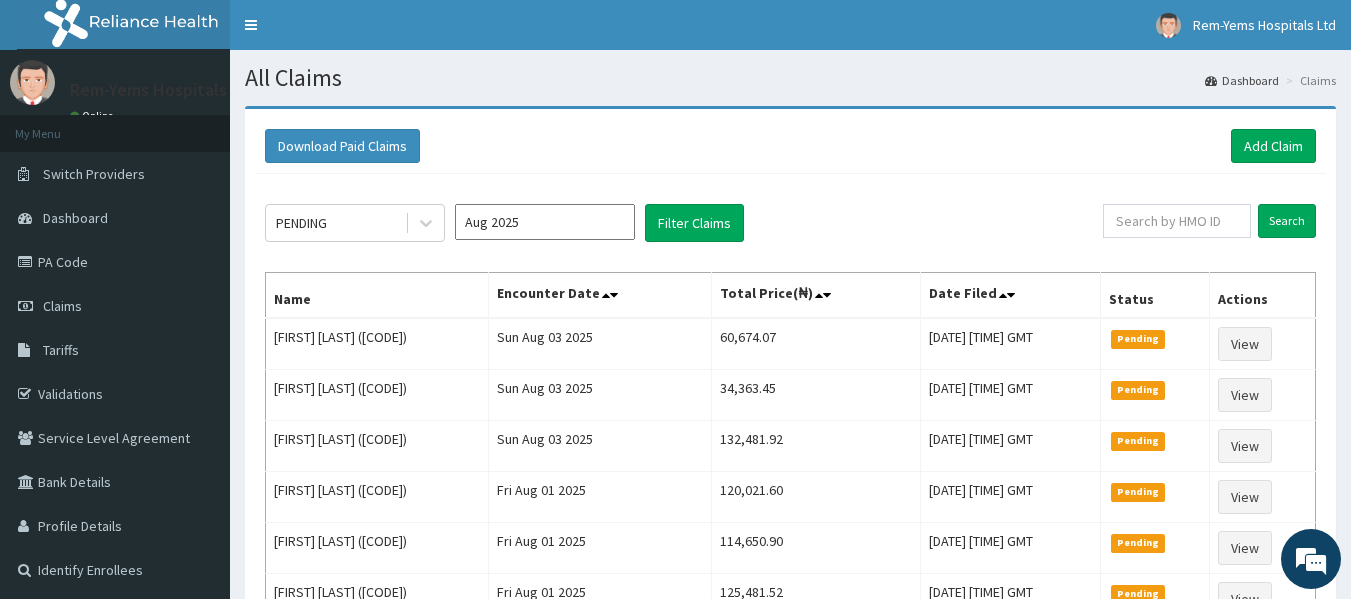 click on "Aug 2025" at bounding box center [545, 222] 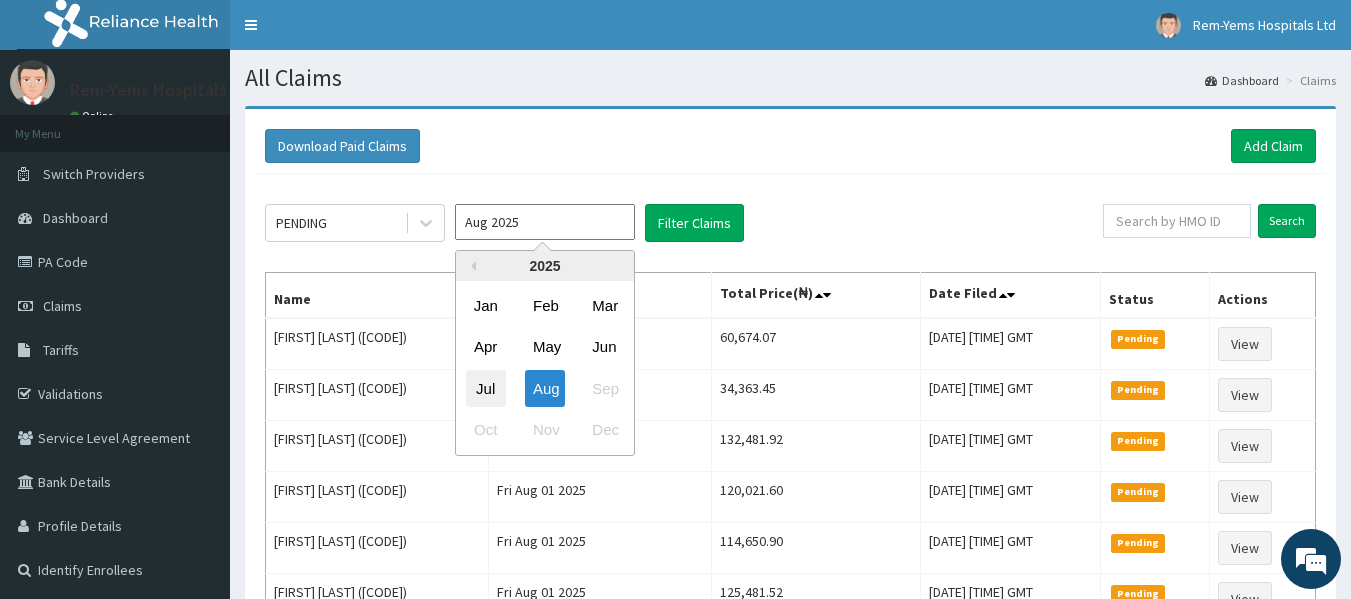 click on "Jul" at bounding box center (486, 388) 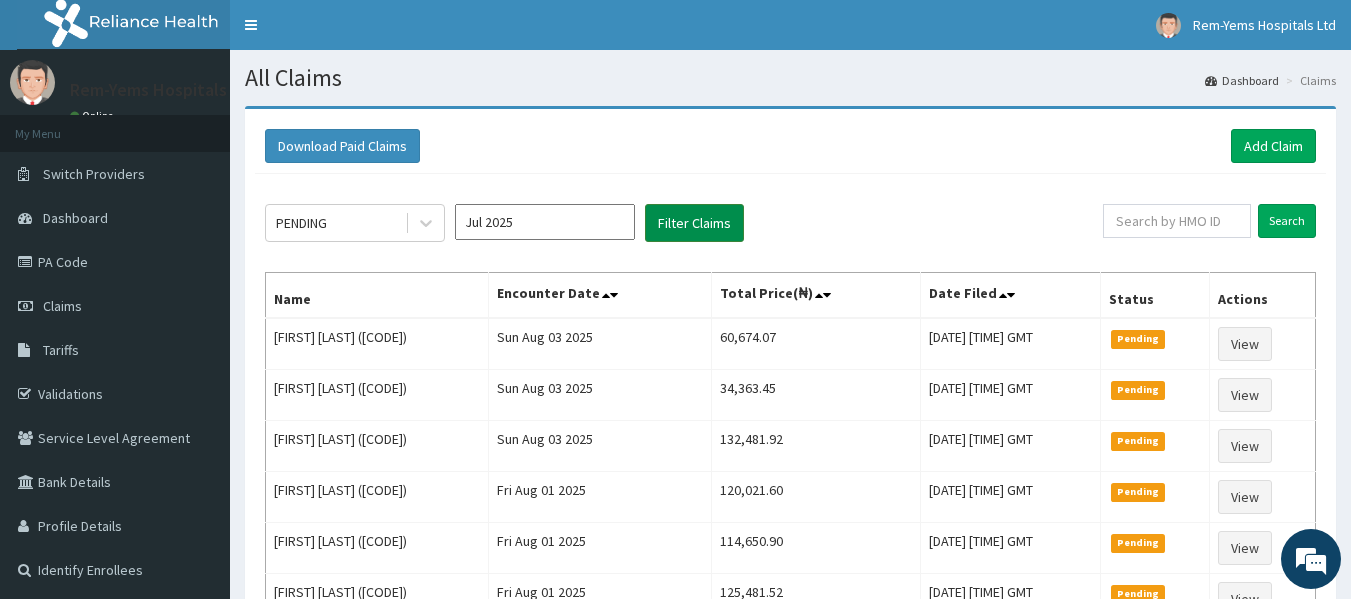 click on "Filter Claims" at bounding box center [694, 223] 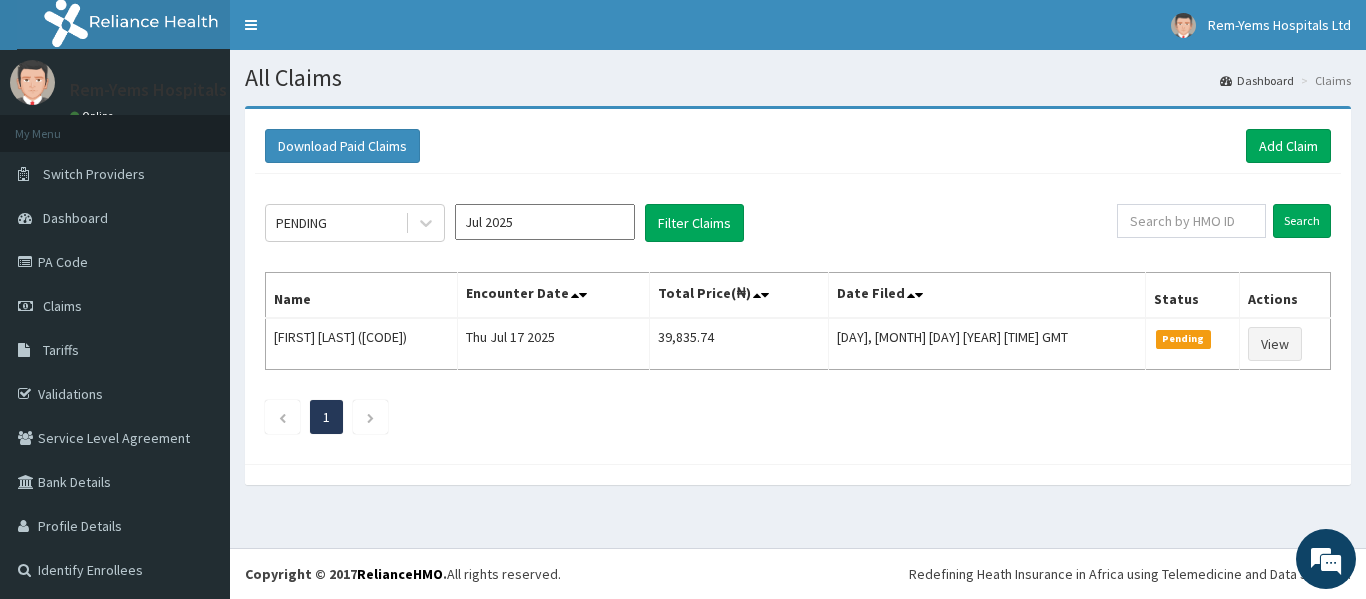drag, startPoint x: 420, startPoint y: 244, endPoint x: 700, endPoint y: 246, distance: 280.00714 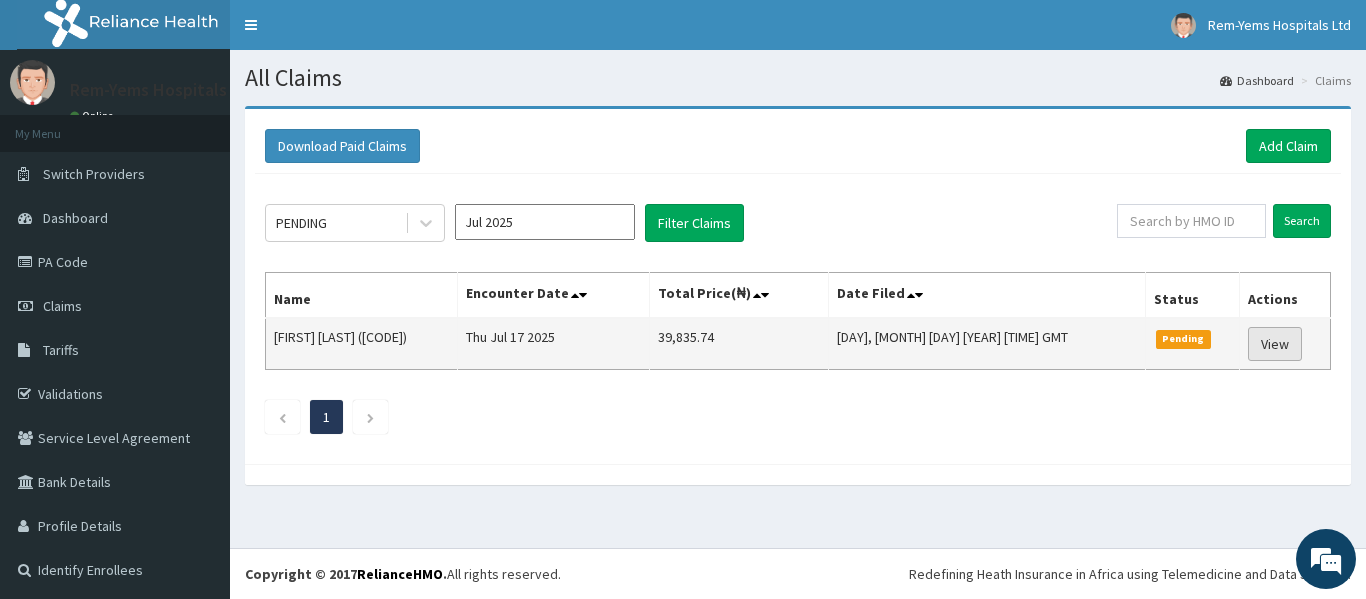 click on "View" at bounding box center [1275, 344] 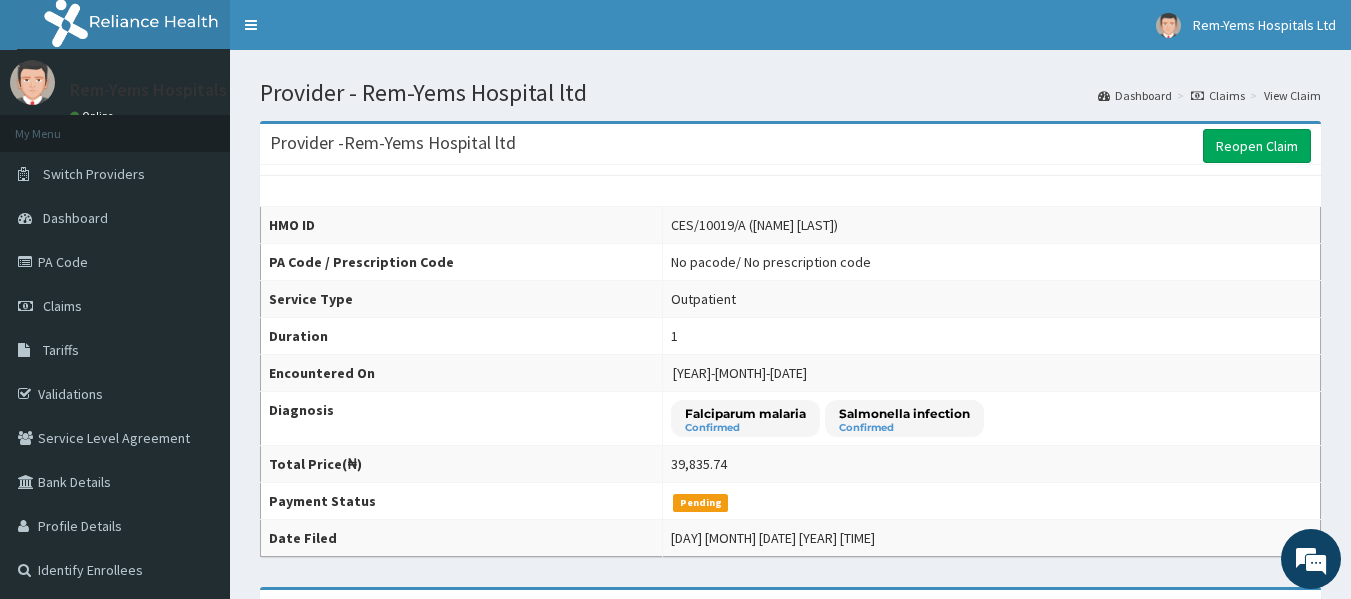 scroll, scrollTop: 0, scrollLeft: 0, axis: both 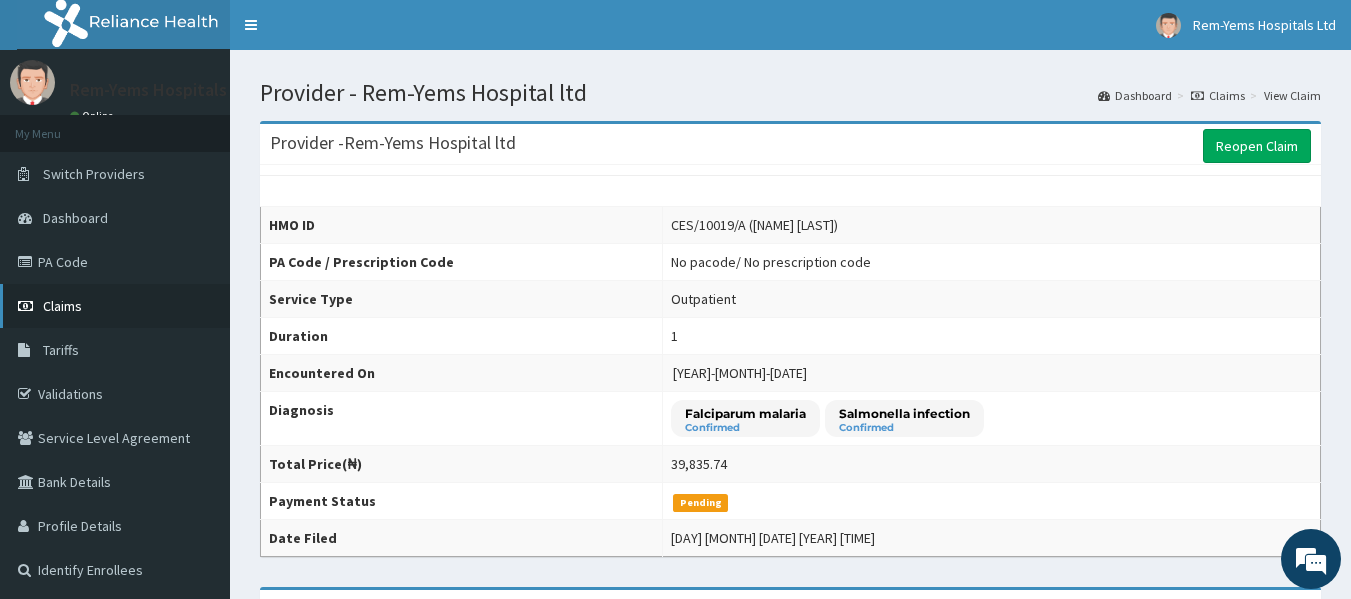 click on "Claims" at bounding box center (62, 306) 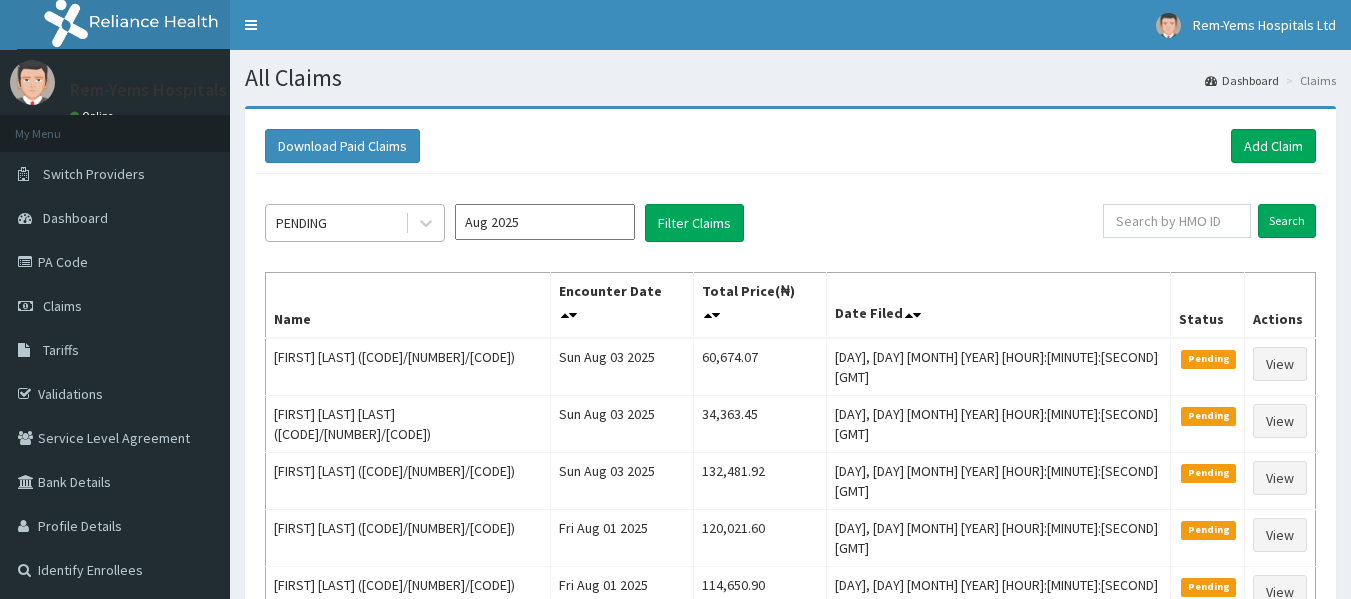scroll, scrollTop: 0, scrollLeft: 0, axis: both 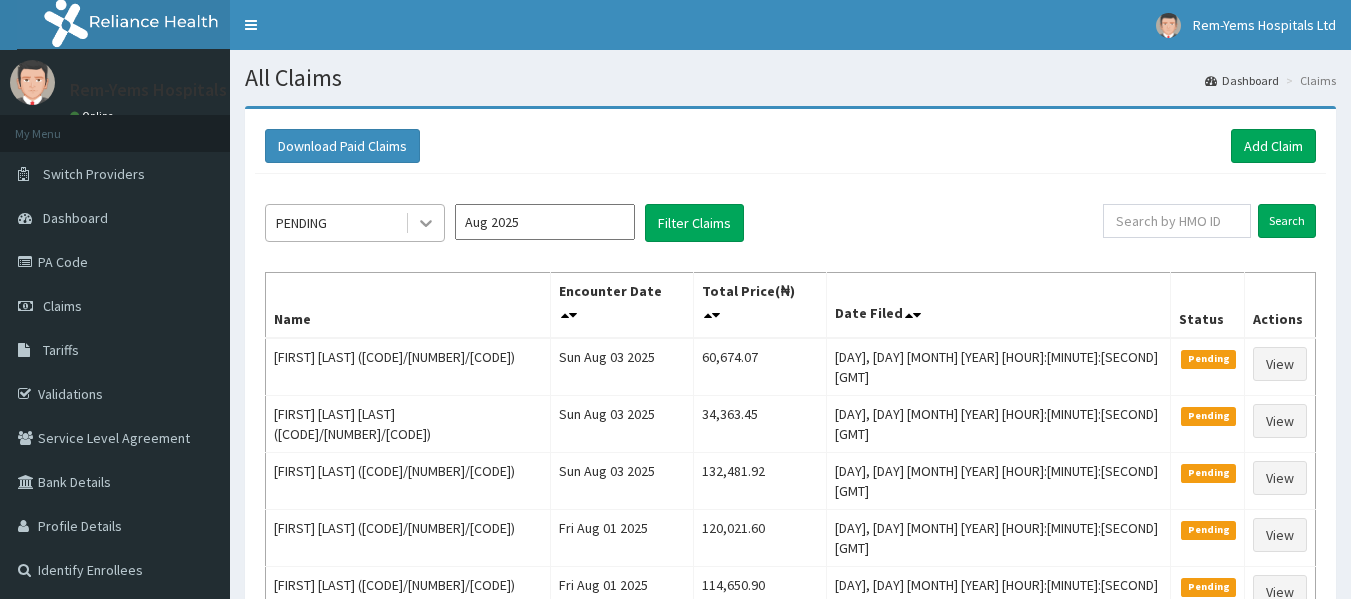 click 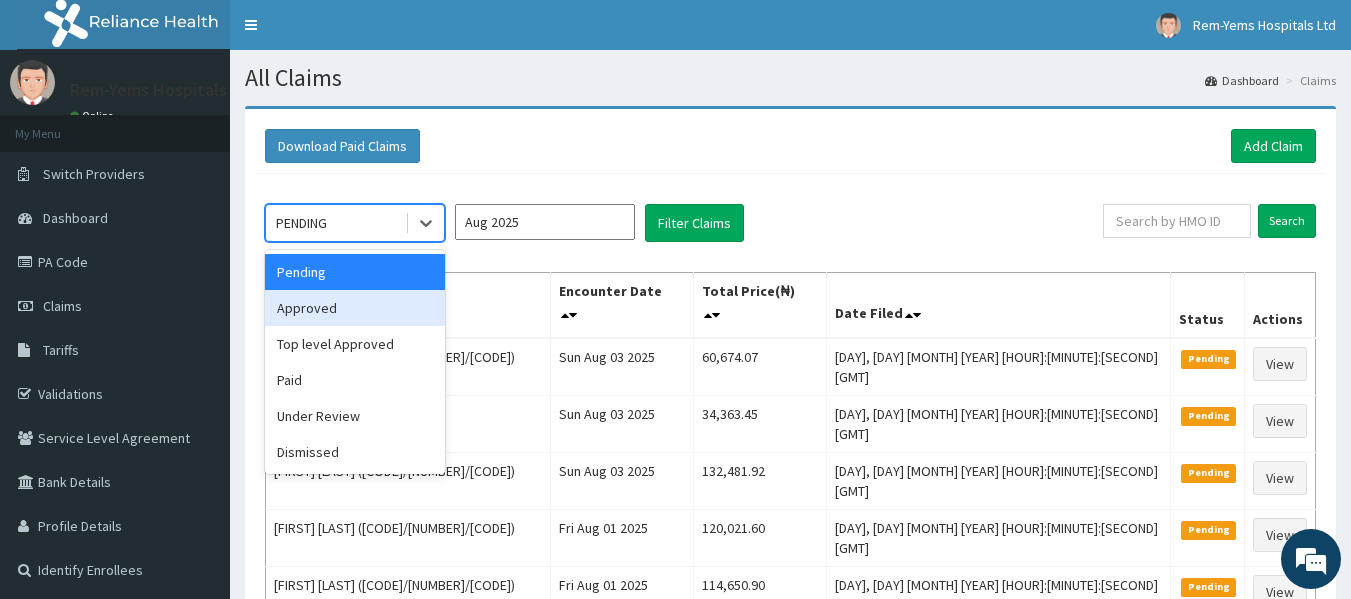 click on "Approved" at bounding box center [355, 308] 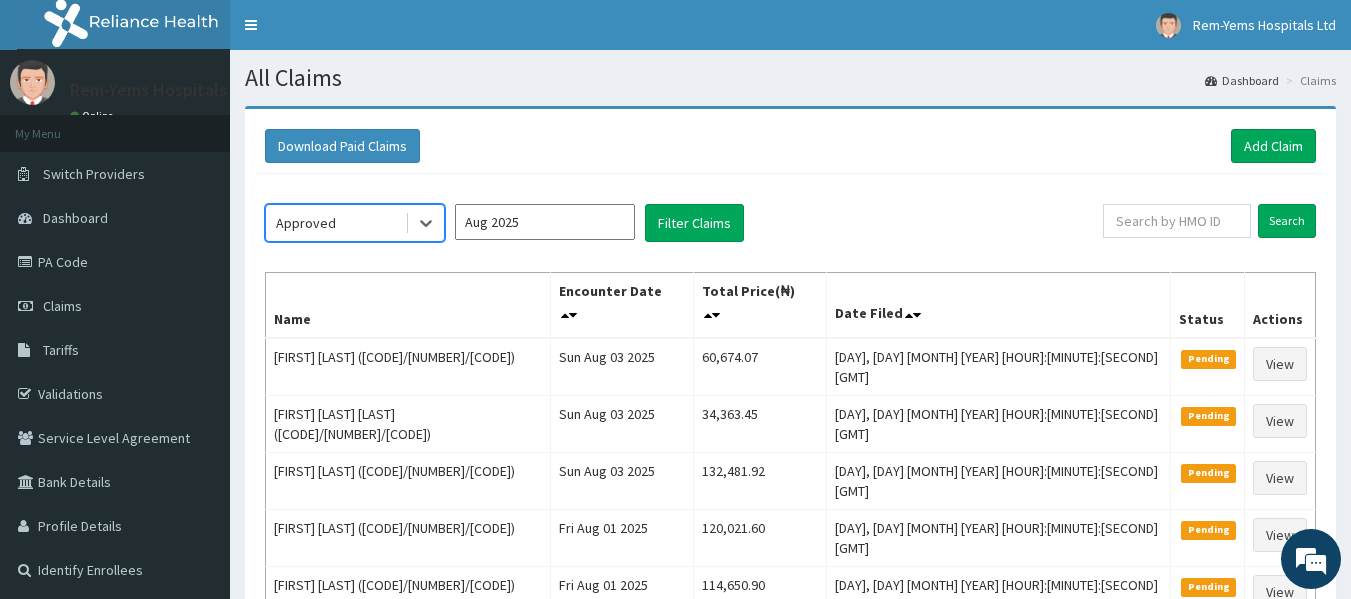 click on "Aug 2025" at bounding box center [545, 222] 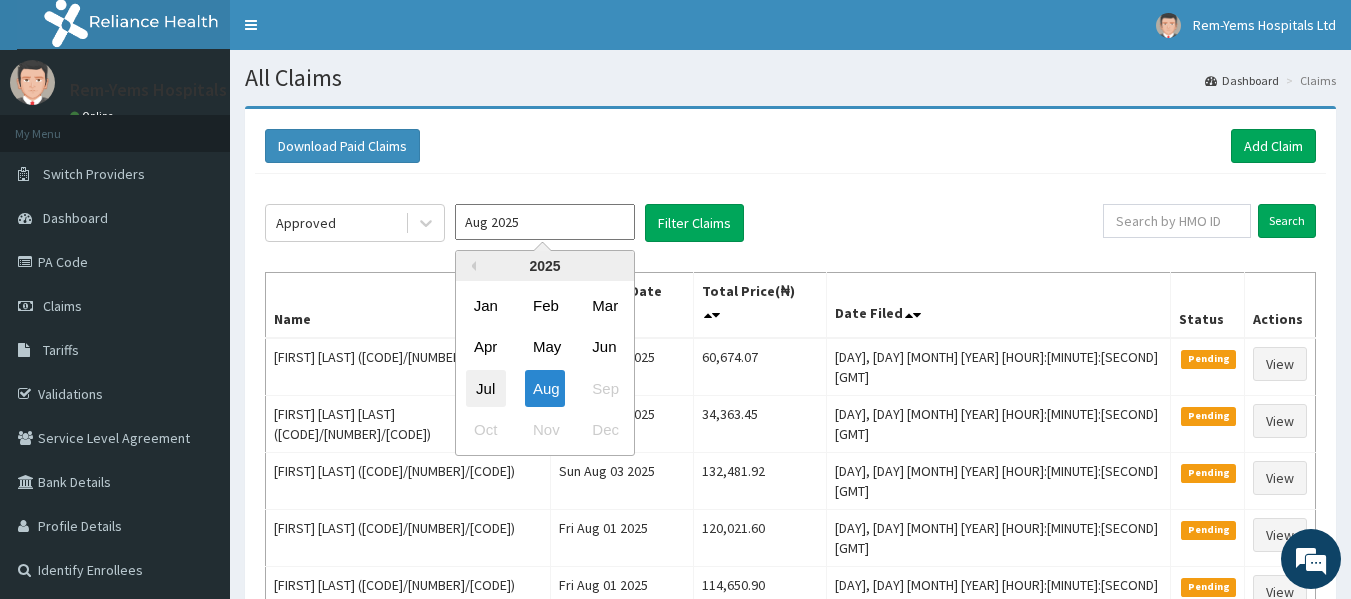 click on "Jul" at bounding box center [486, 388] 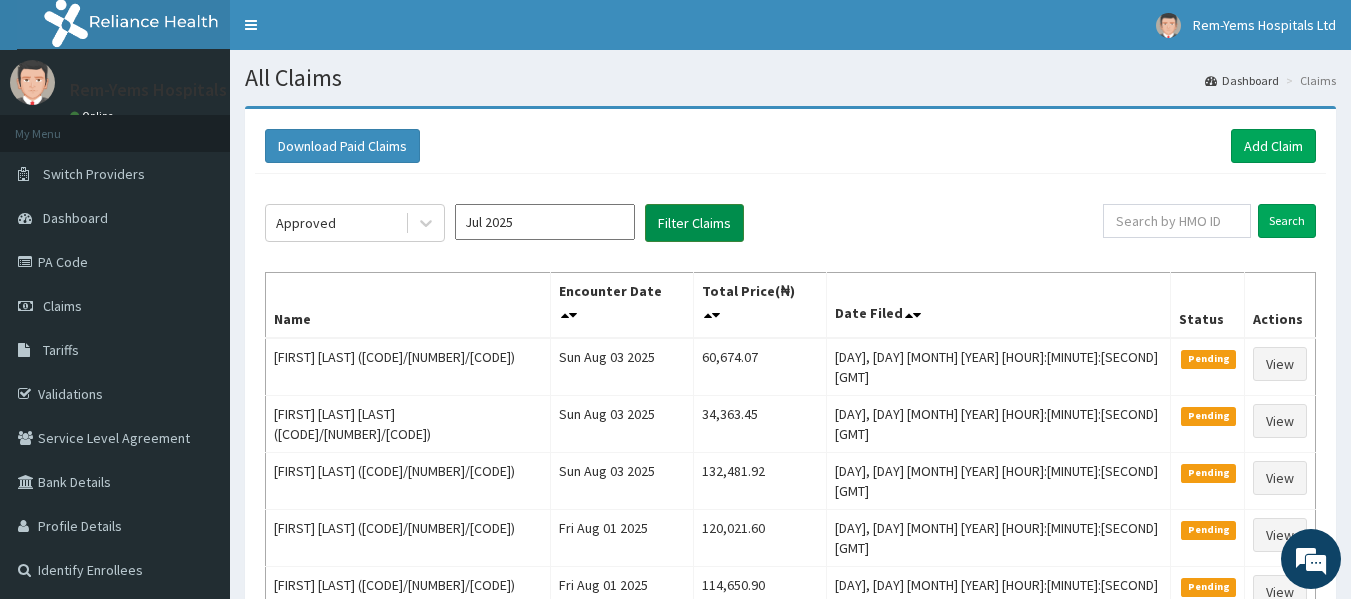 click on "Filter Claims" at bounding box center [694, 223] 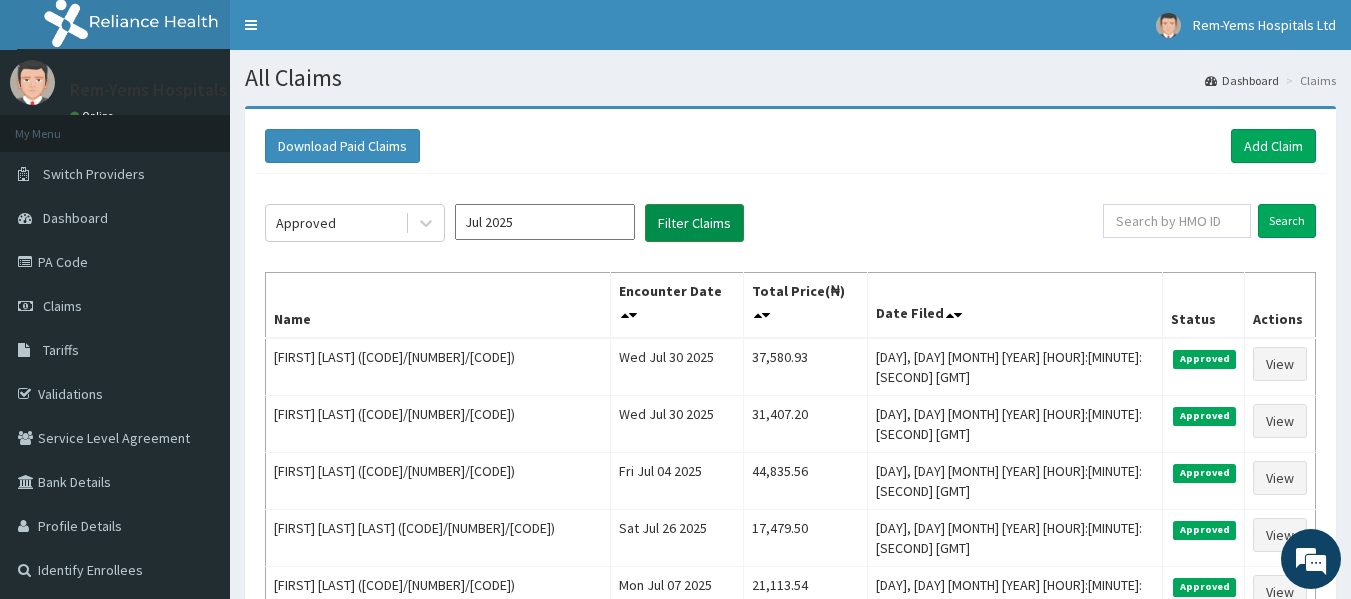 scroll, scrollTop: 0, scrollLeft: 0, axis: both 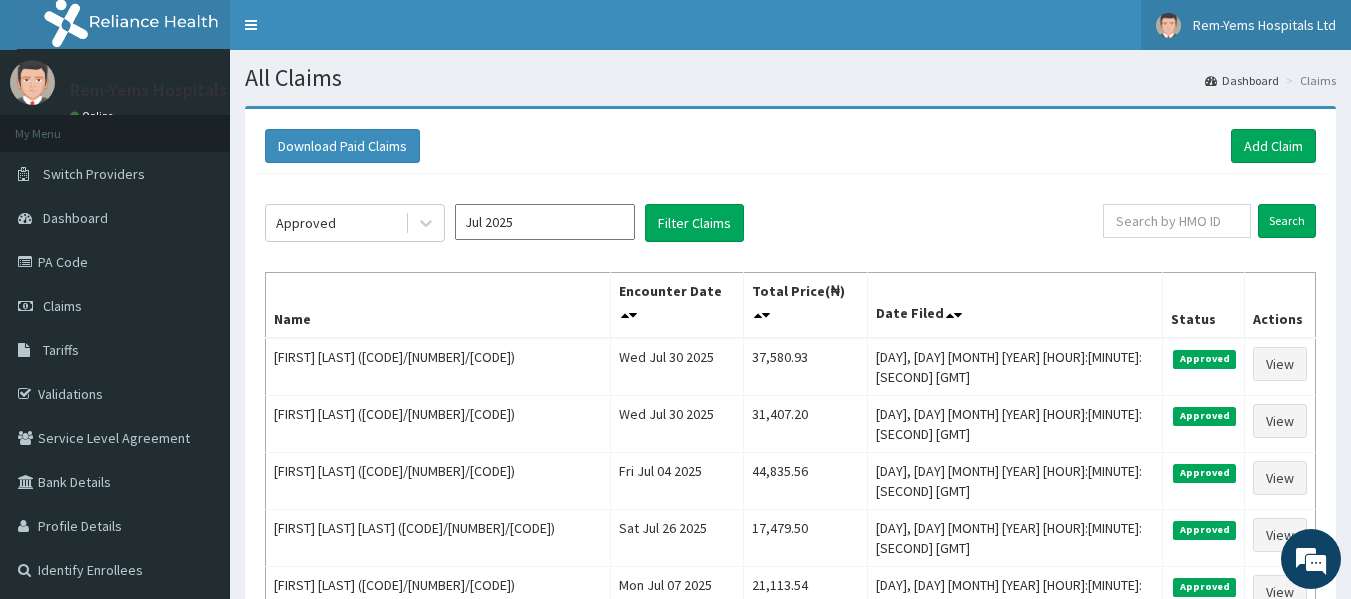 click on "Rem-Yems Hospitals Ltd" at bounding box center [1264, 25] 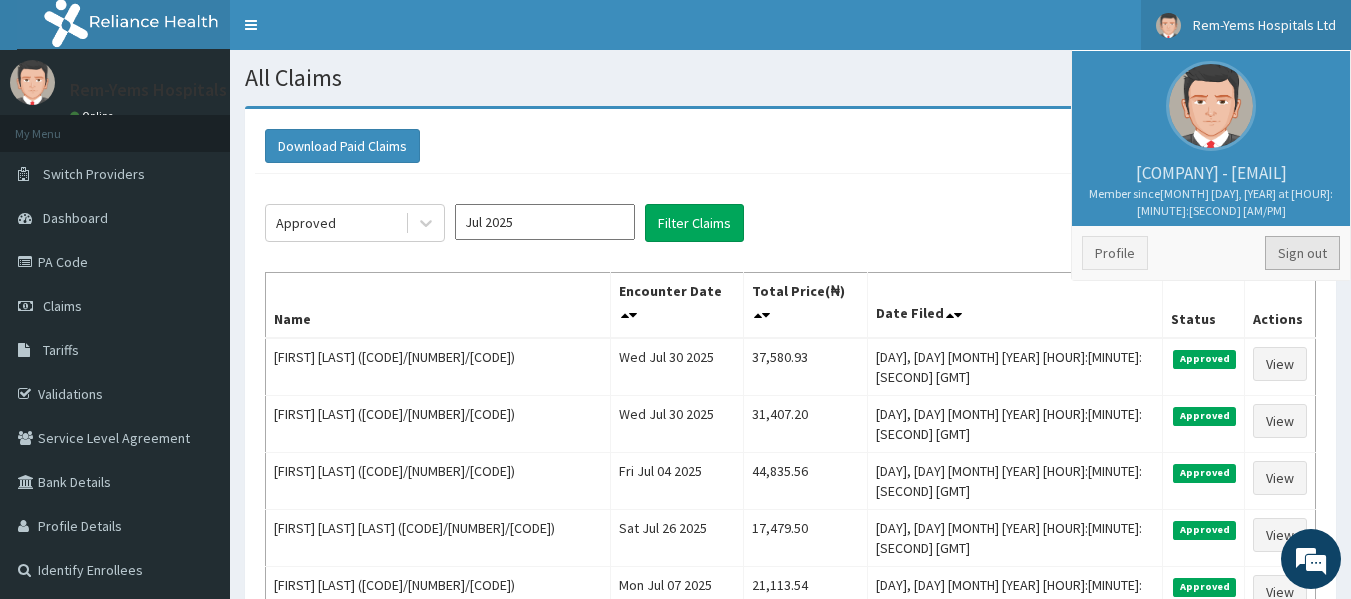 click on "Sign out" at bounding box center [1302, 253] 